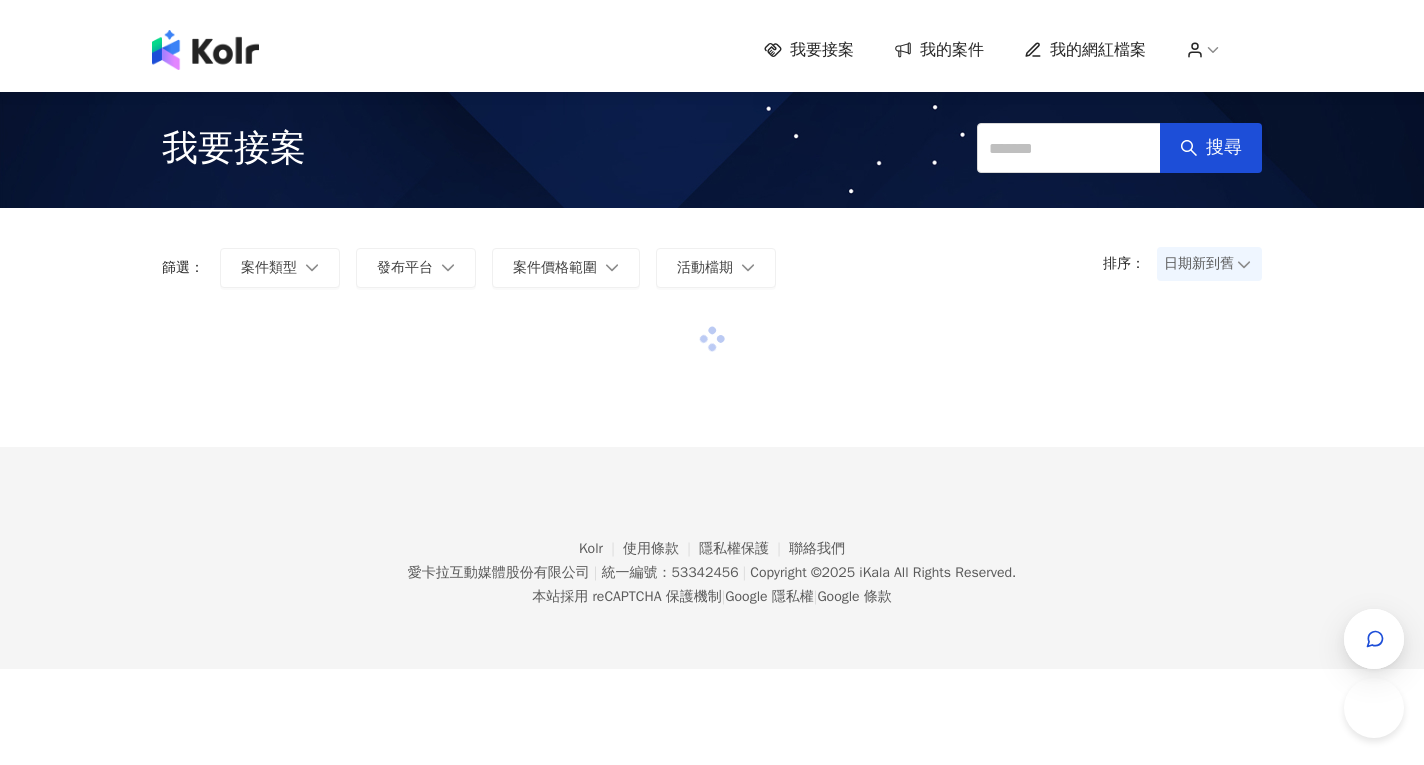 scroll, scrollTop: 0, scrollLeft: 0, axis: both 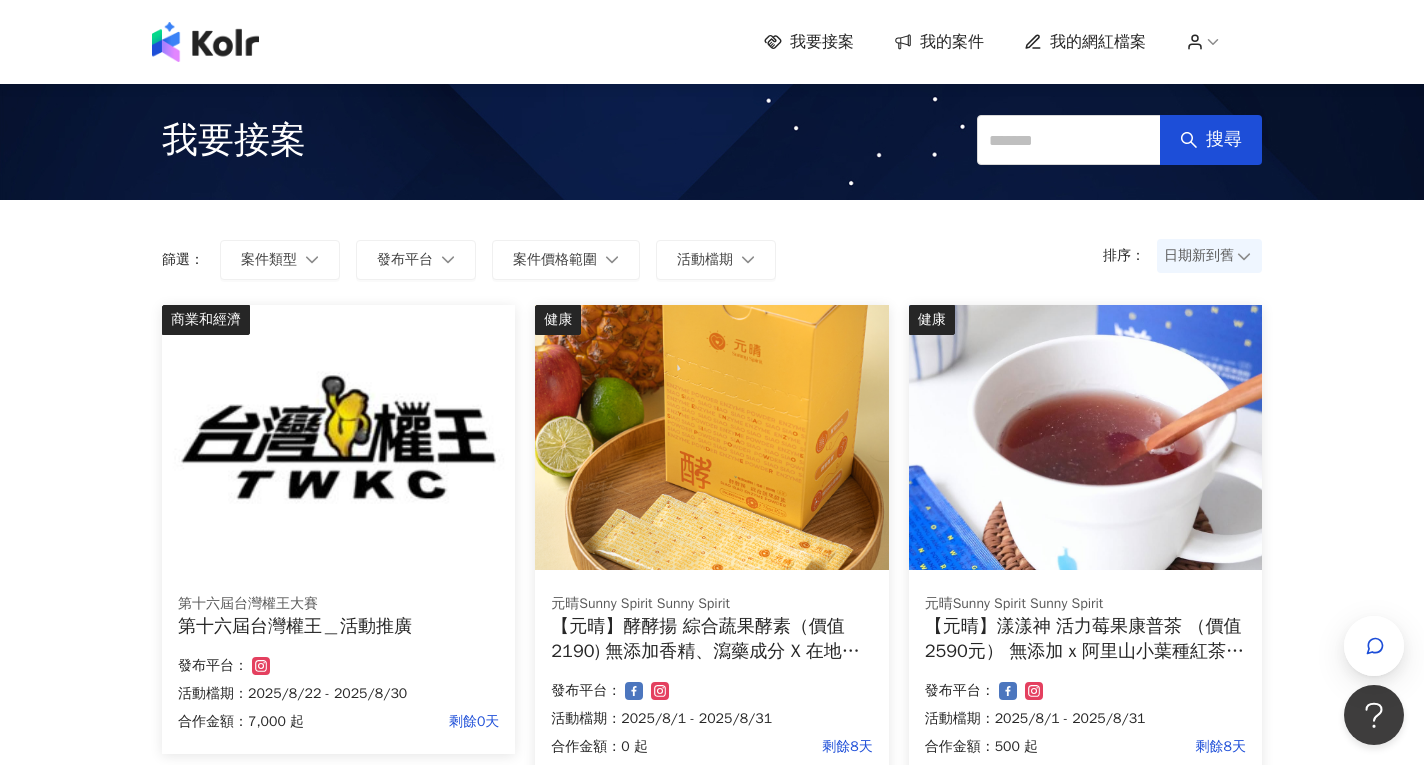 click on "我要接案 我的案件 我的網紅檔案" at bounding box center [712, 42] 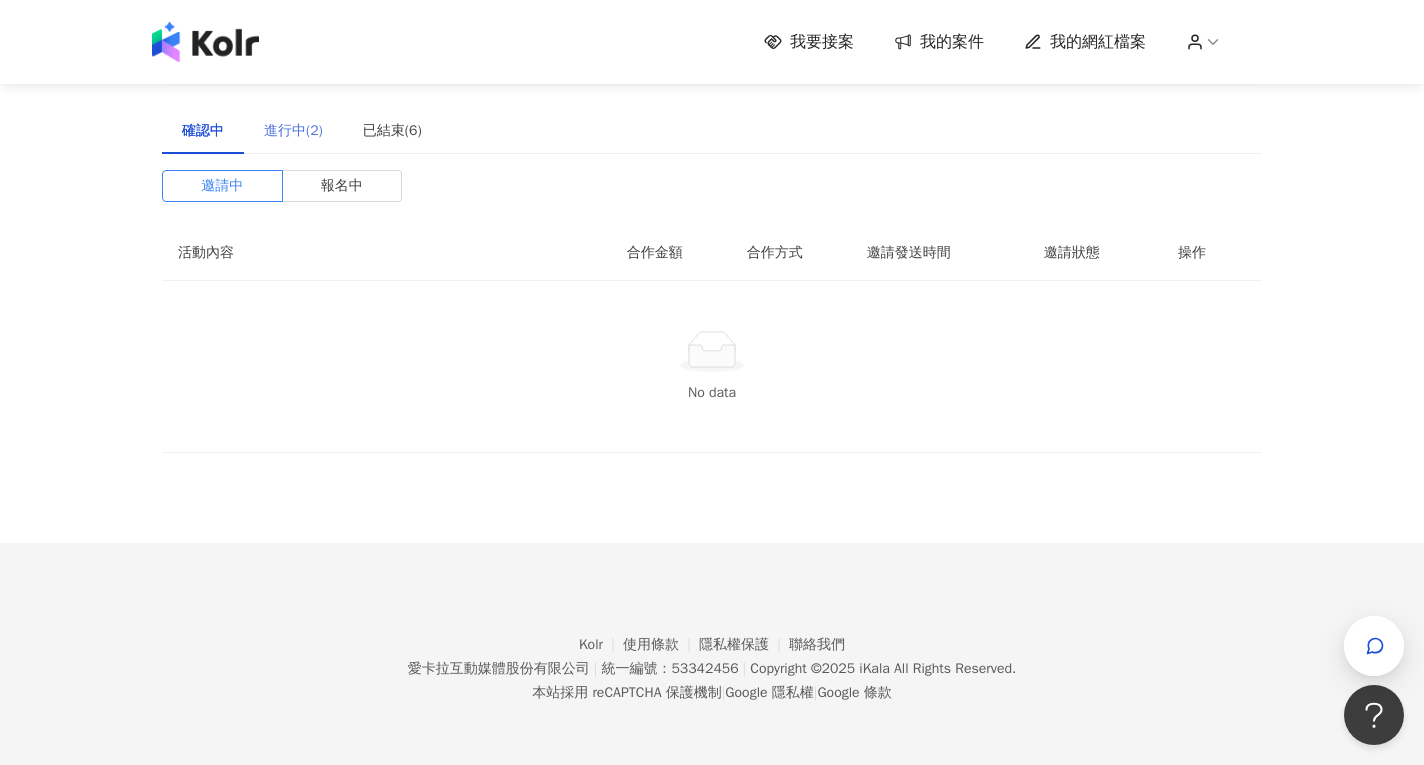 click on "進行中(2)" at bounding box center (293, 131) 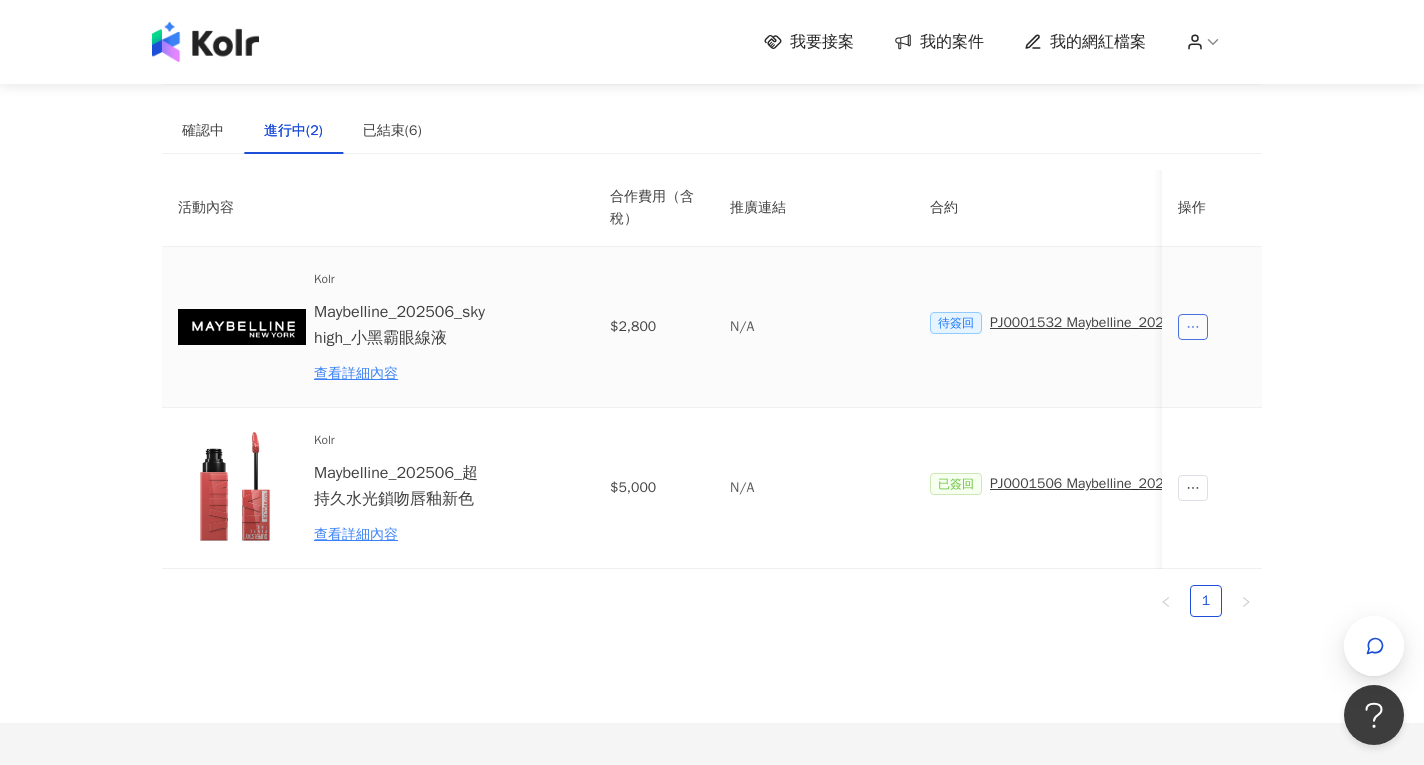 click at bounding box center (1193, 327) 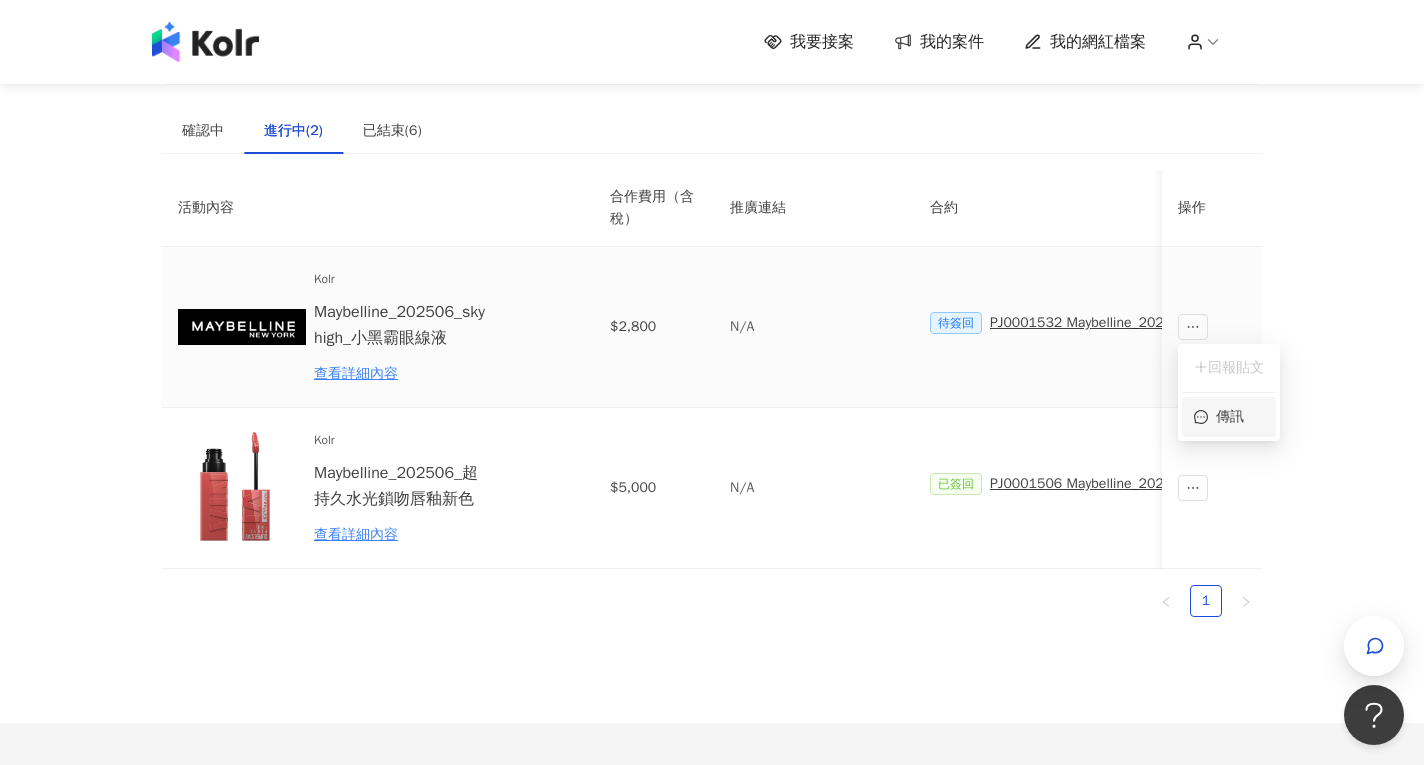 click on "傳訊" at bounding box center (1229, 417) 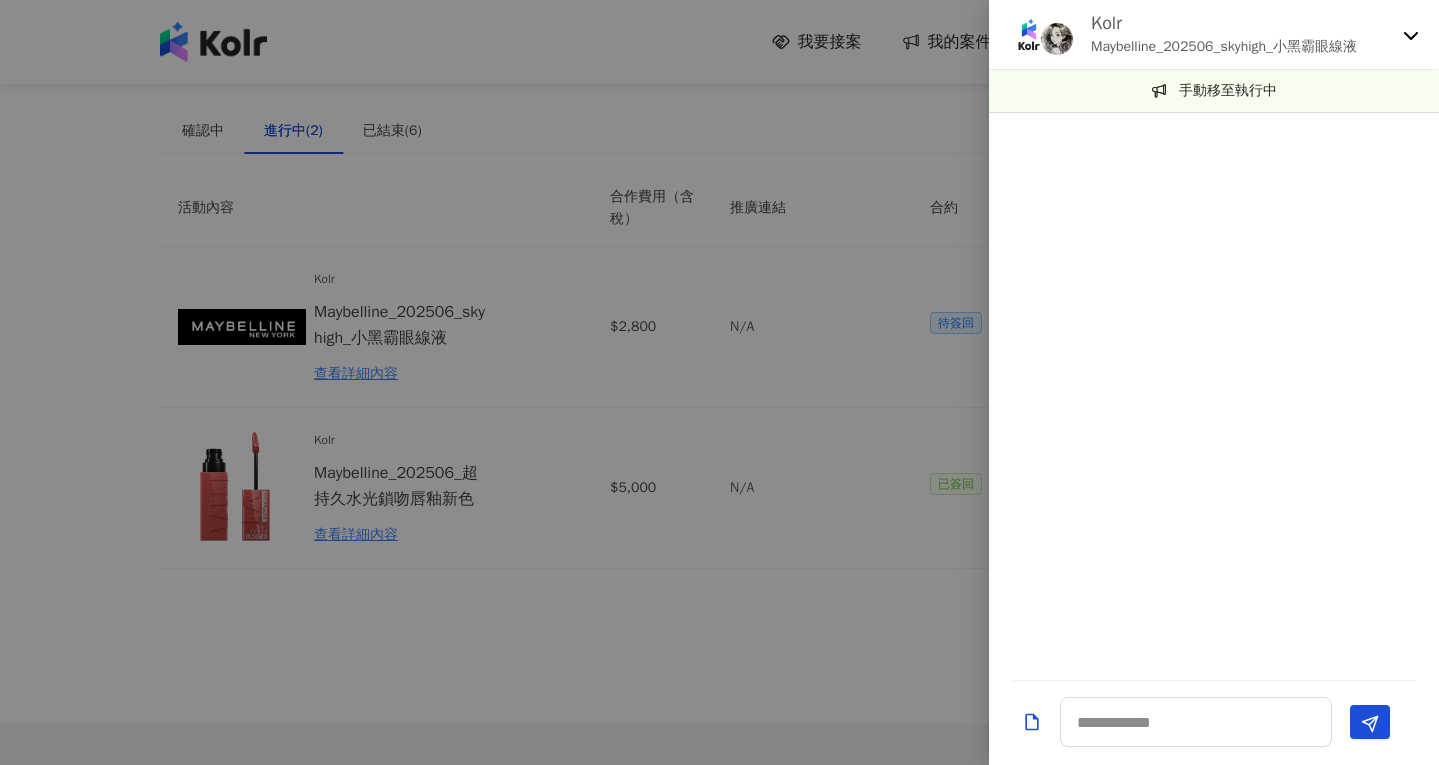 click at bounding box center (1214, 723) 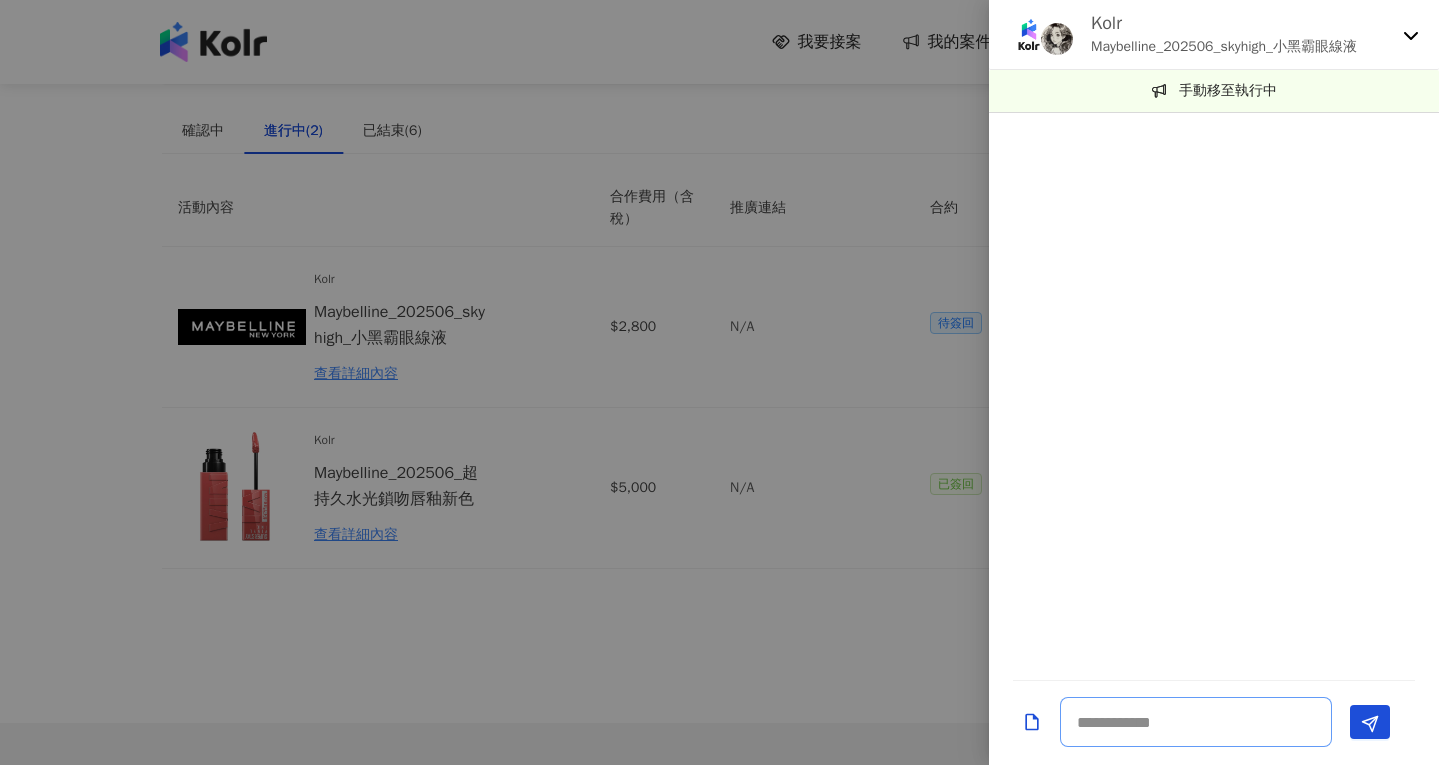 click at bounding box center [1196, 722] 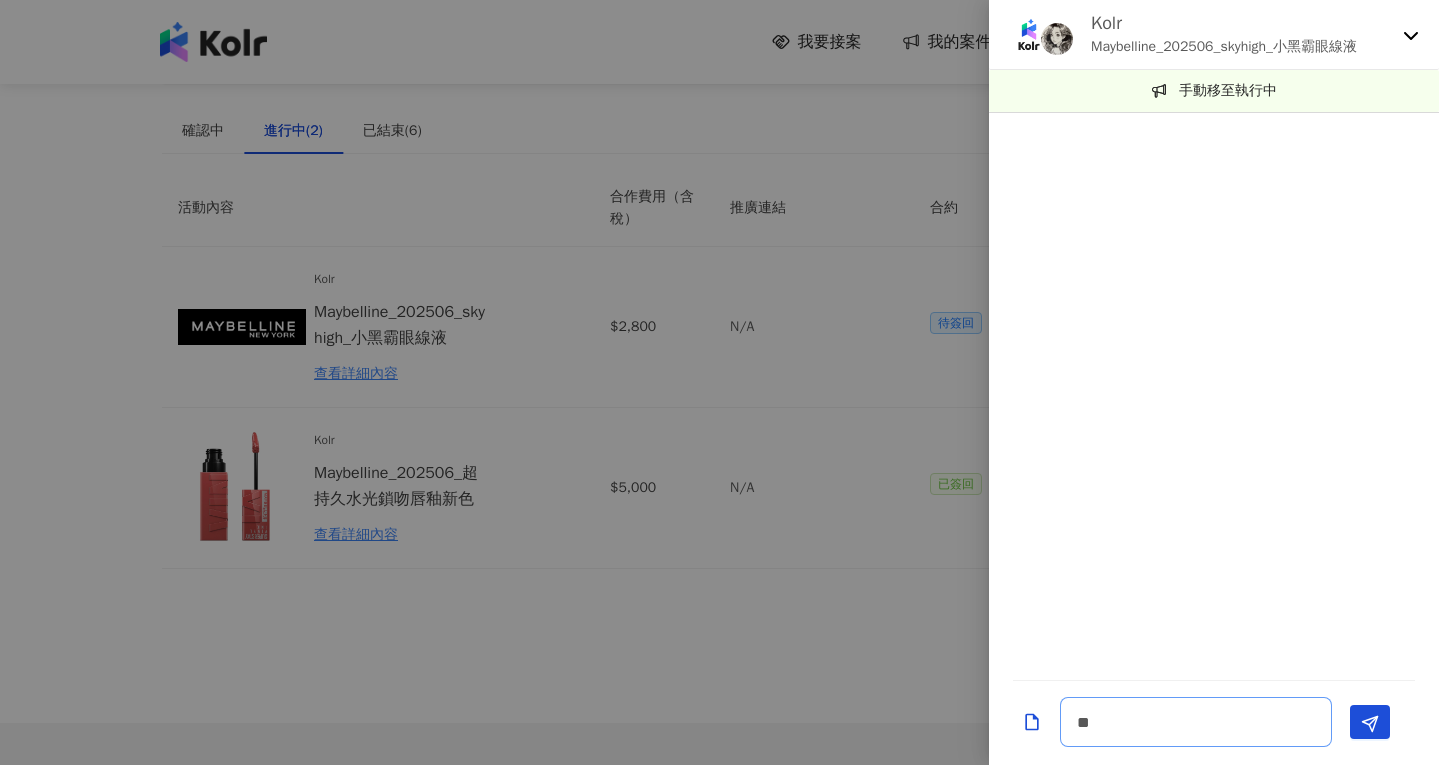 type on "*" 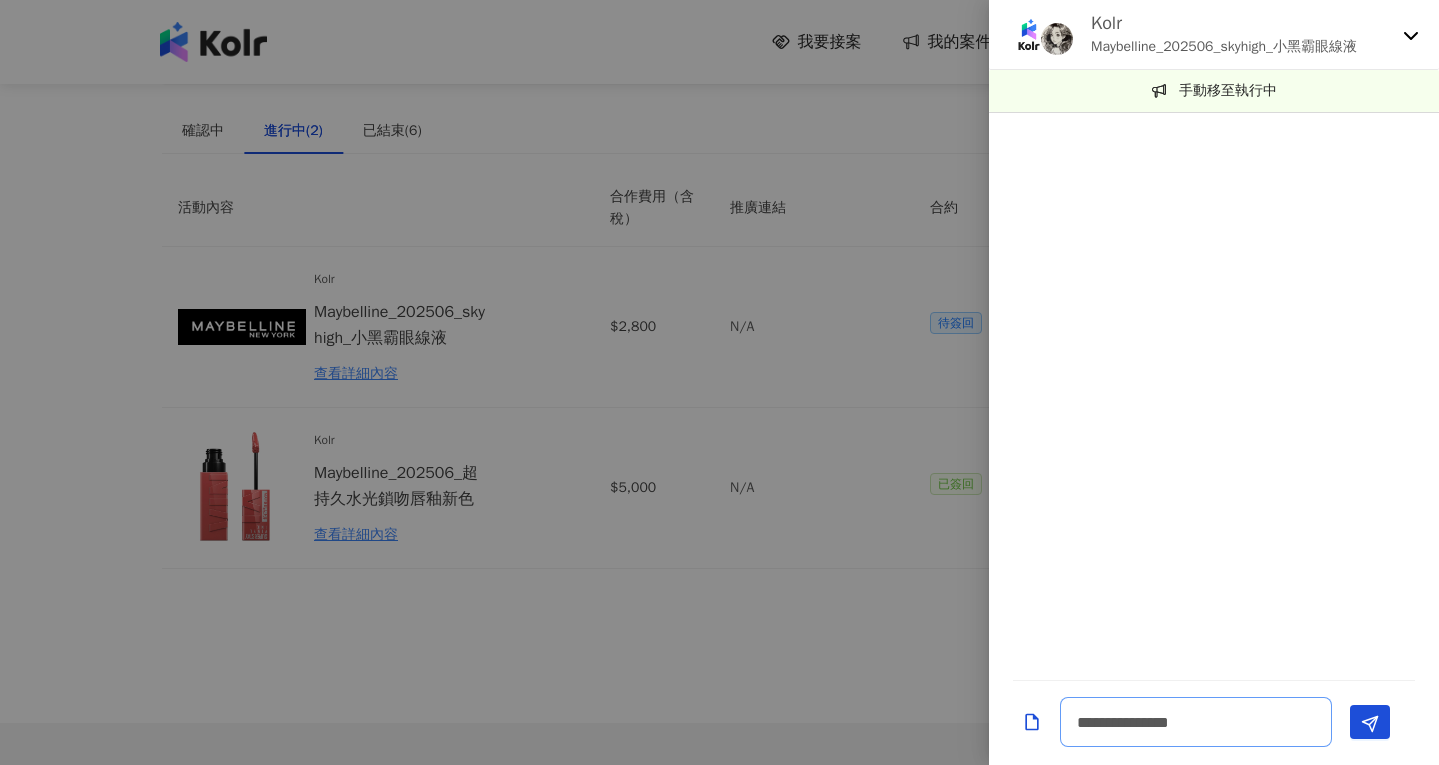 type on "**********" 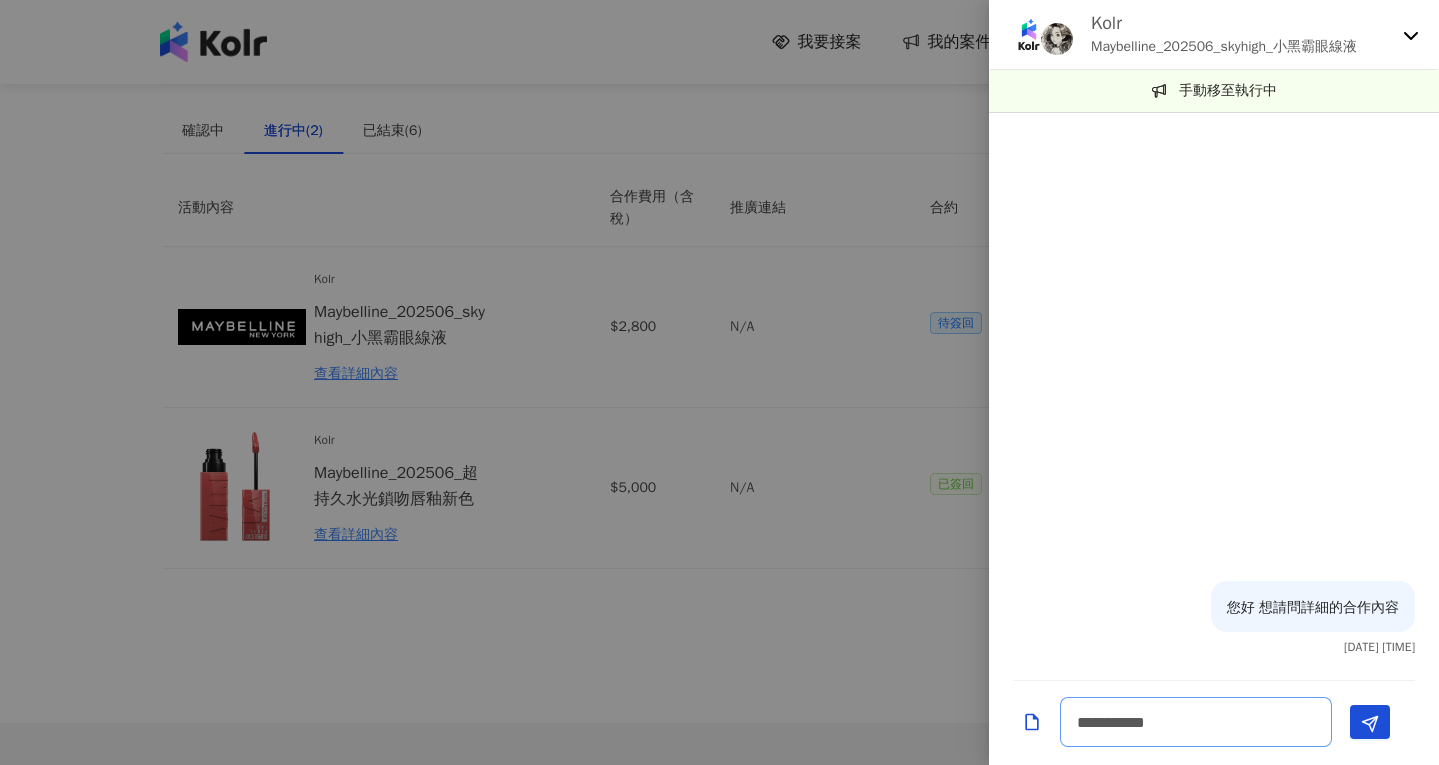 type on "**********" 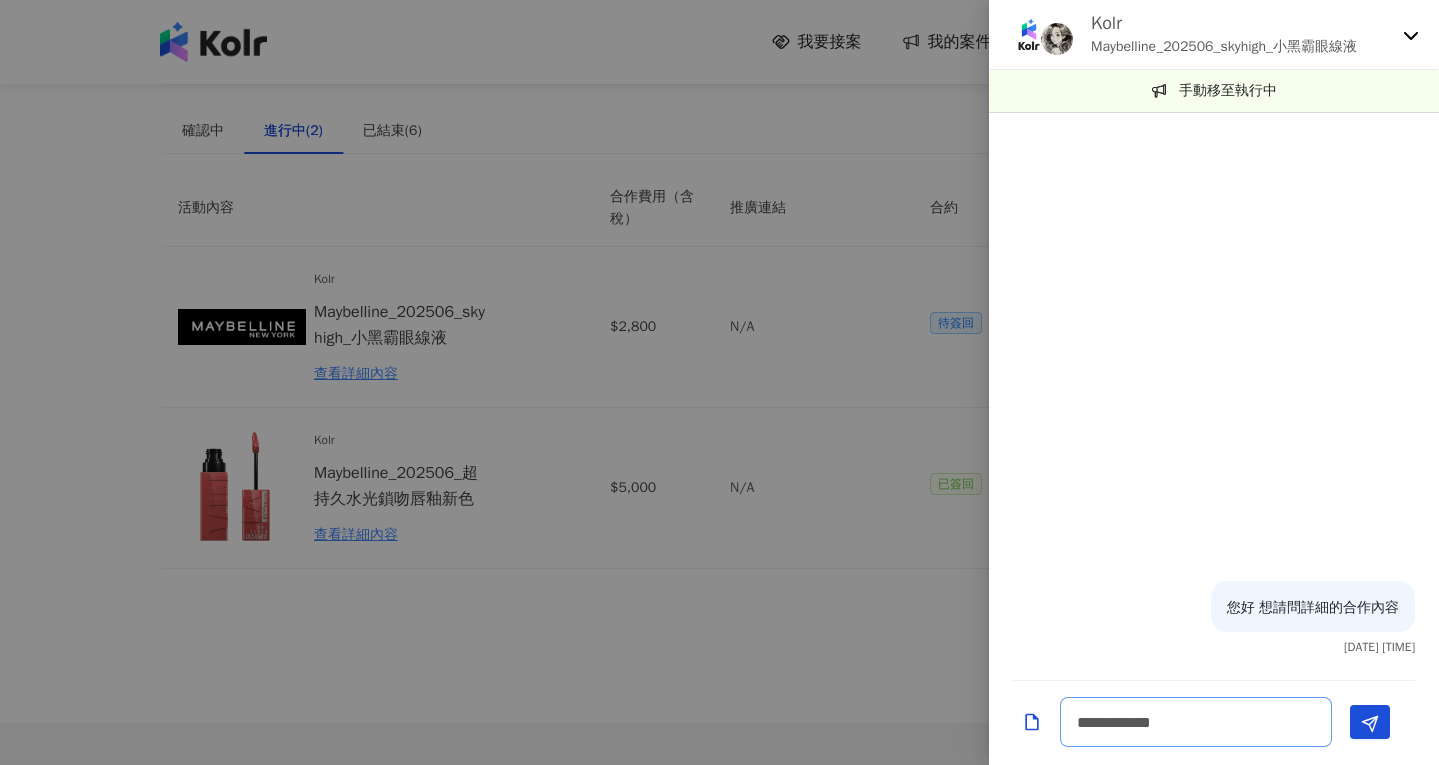 type 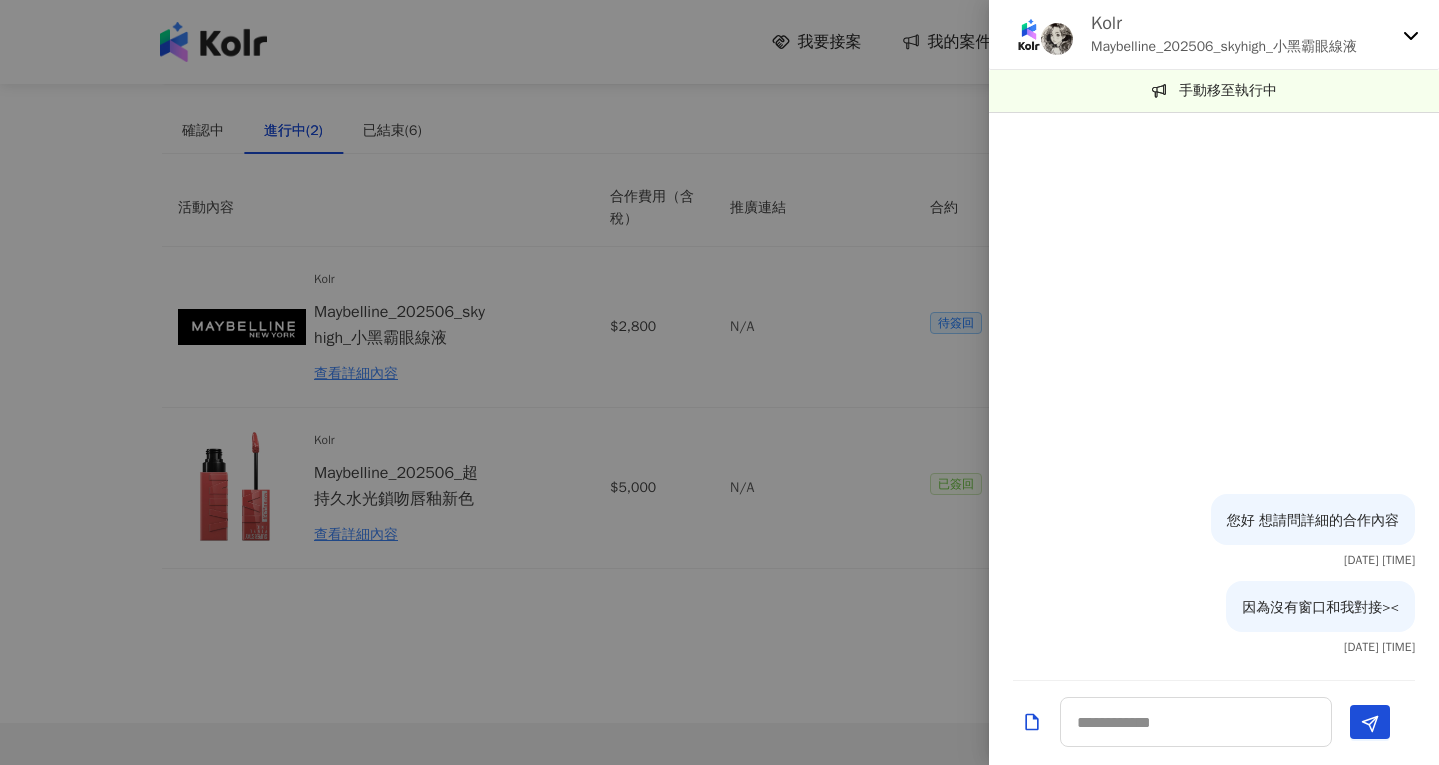 click at bounding box center (719, 382) 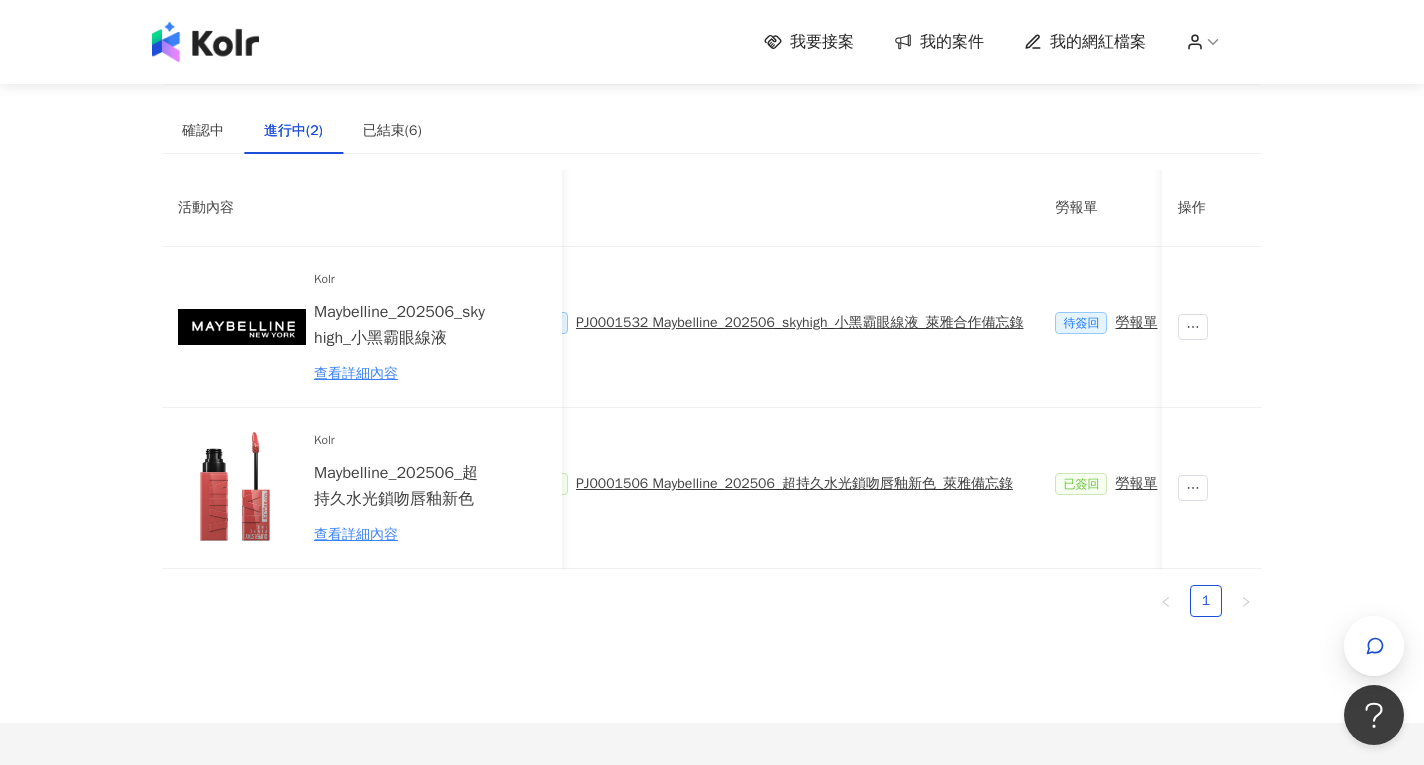 scroll, scrollTop: 0, scrollLeft: 0, axis: both 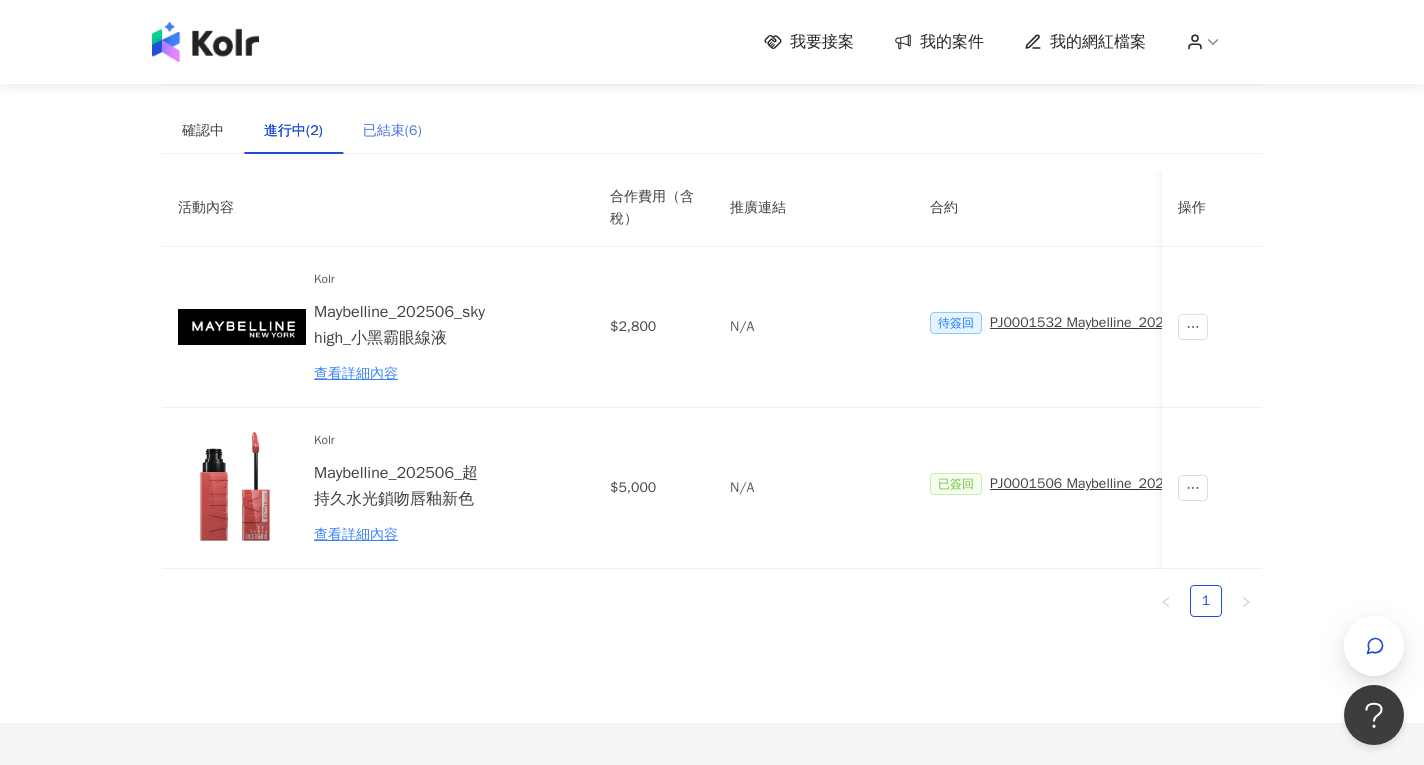 click on "已結束(6)" at bounding box center (392, 131) 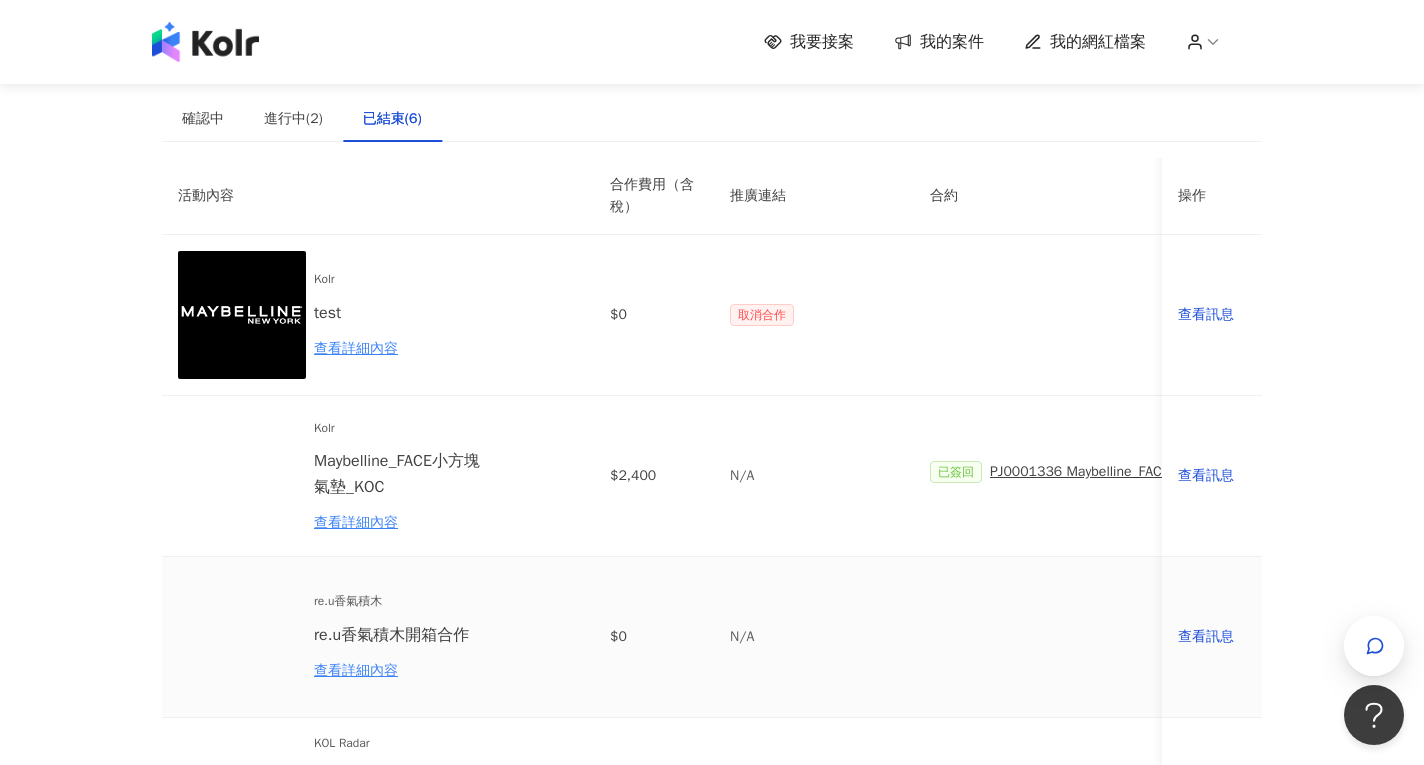 scroll, scrollTop: 0, scrollLeft: 0, axis: both 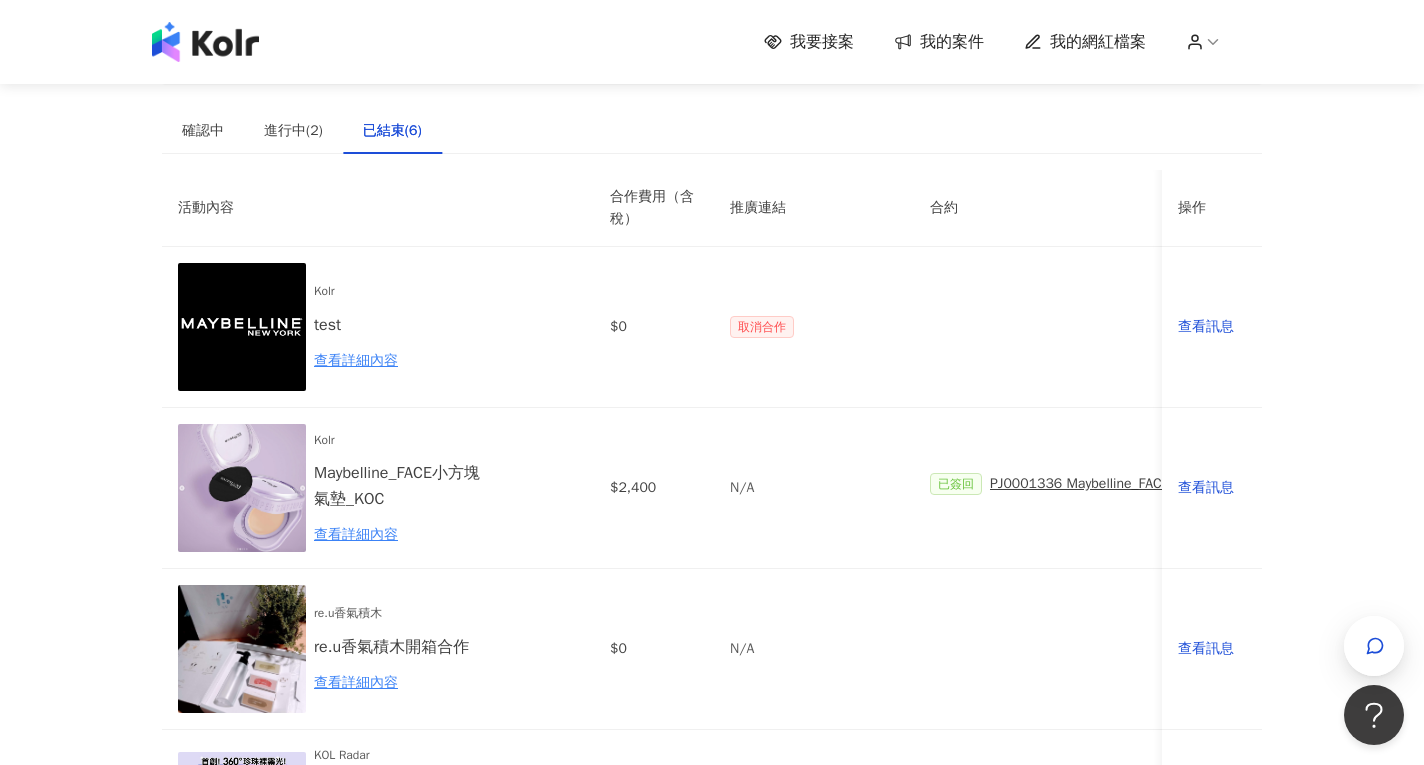 click on "我要接案 我的案件 我的網紅檔案" at bounding box center [712, 42] 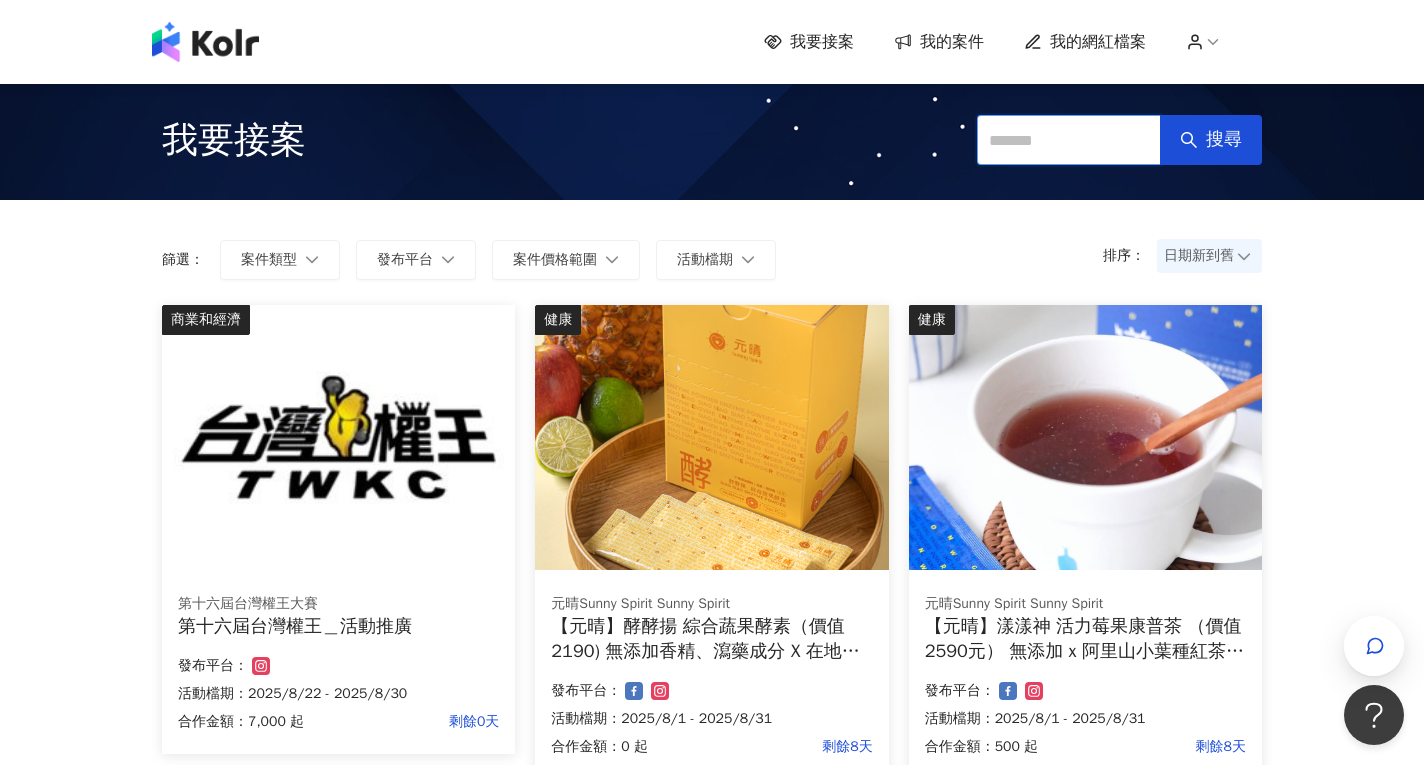 click at bounding box center (1069, 140) 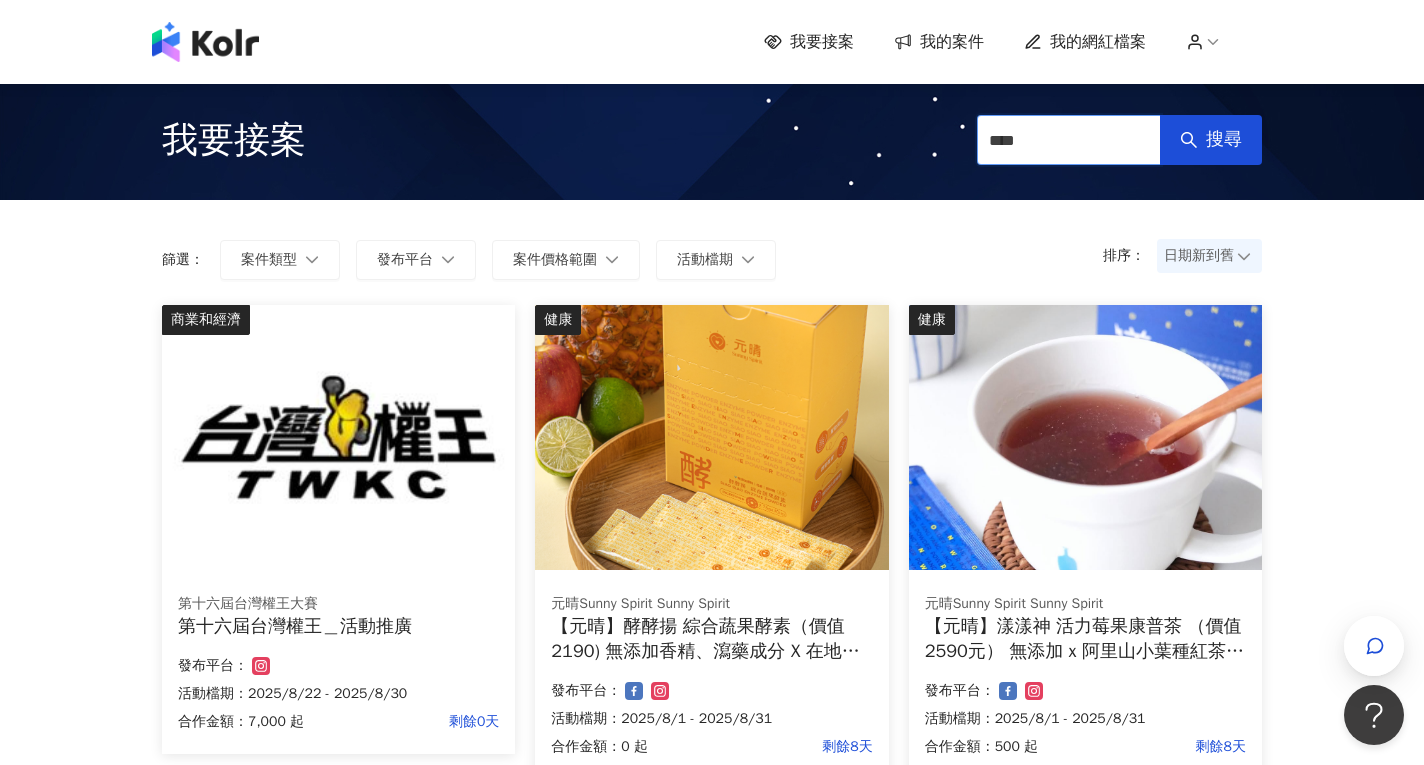 type on "***" 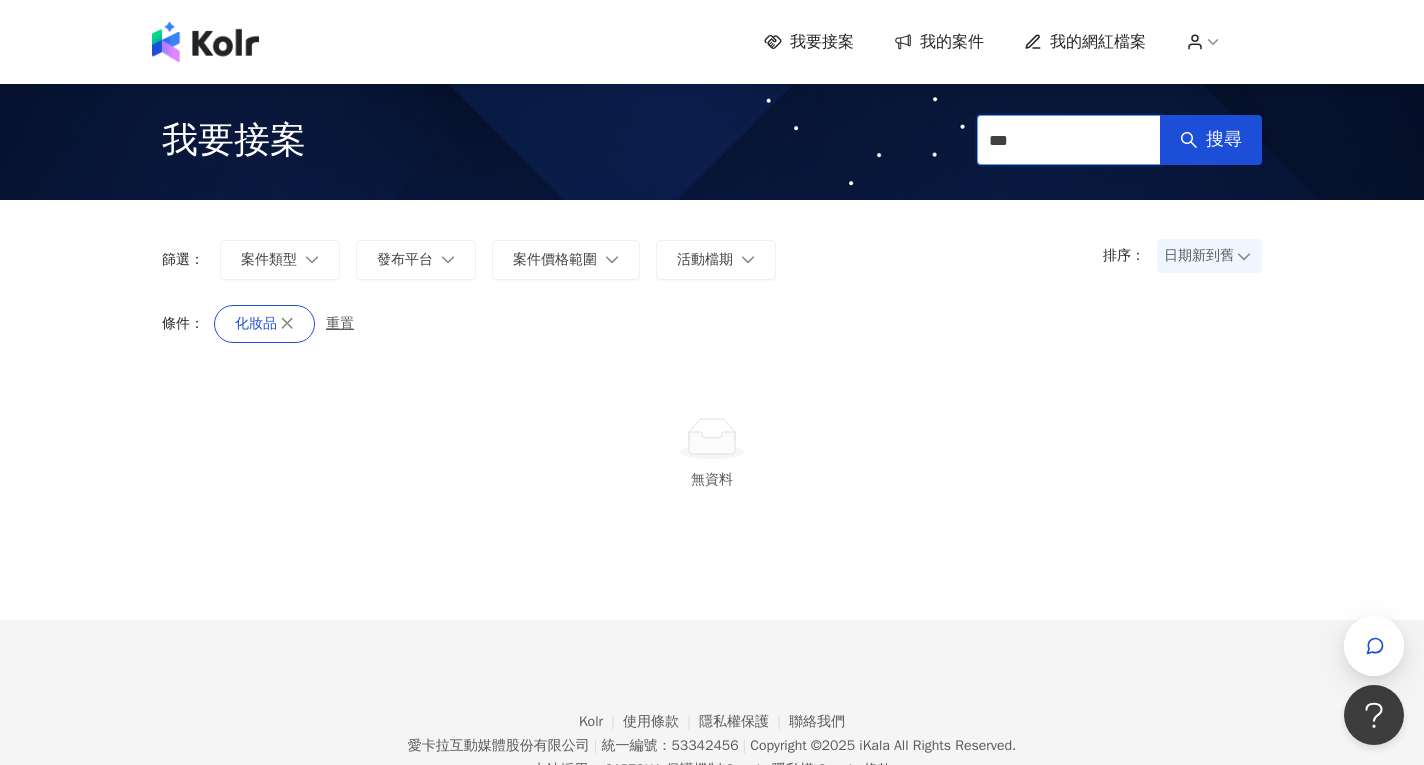 click on "***" at bounding box center [1069, 140] 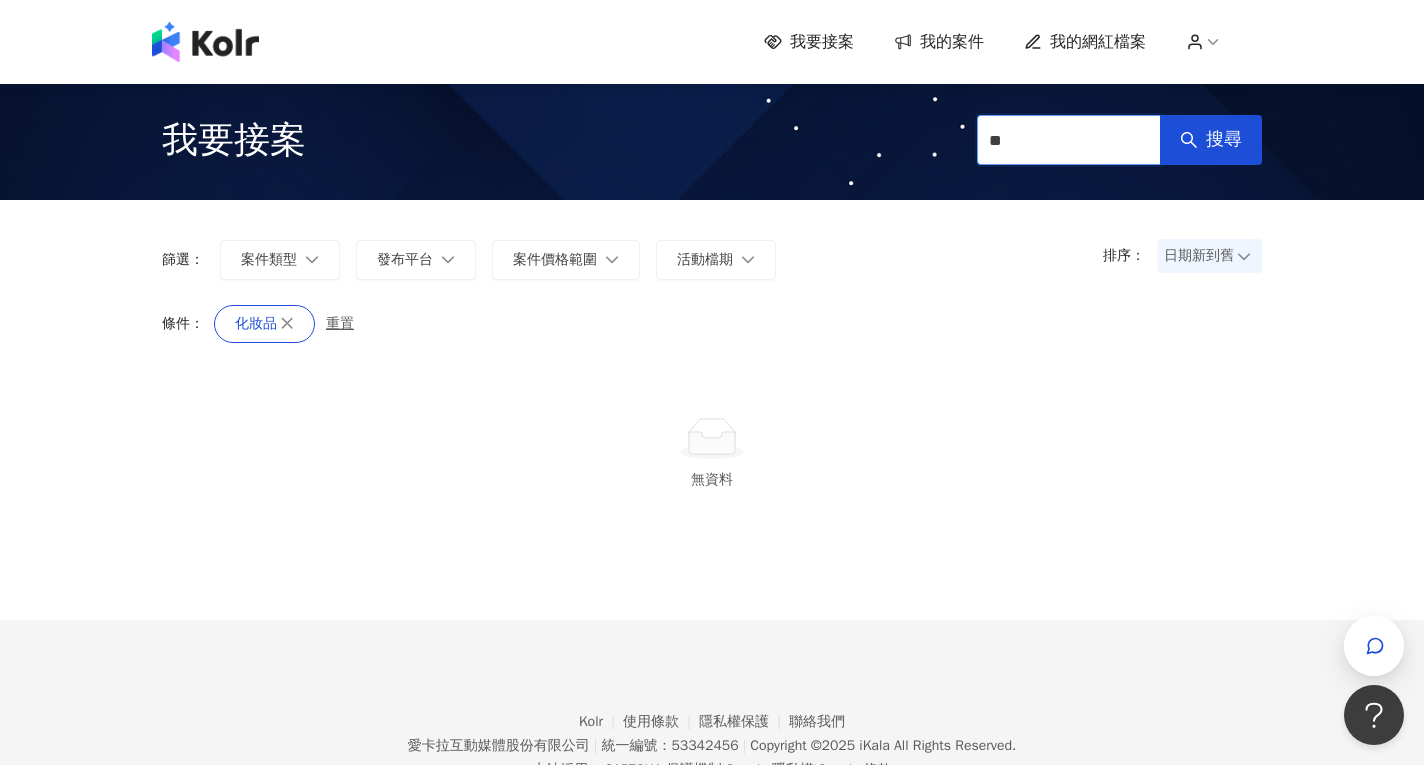 type on "*" 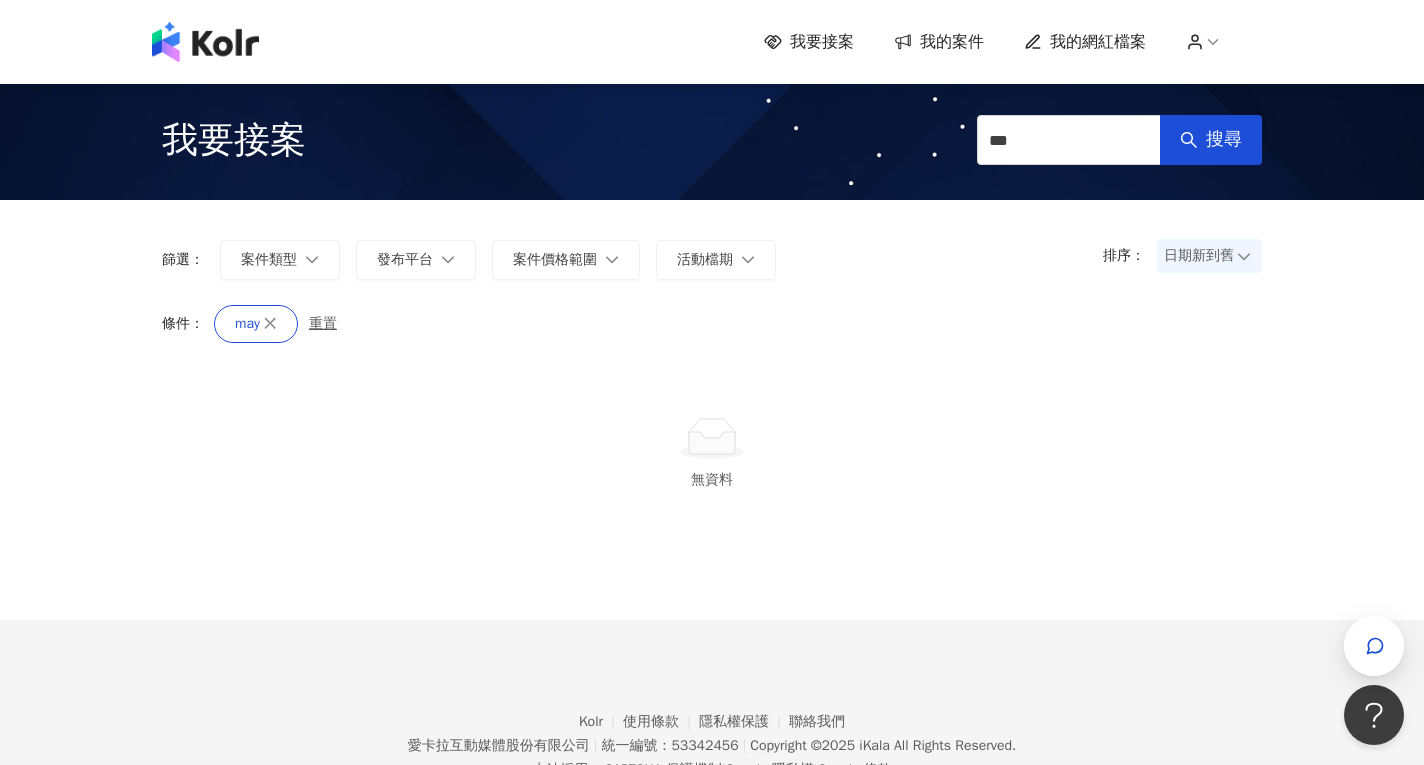 click on "我要接案 我的案件 我的網紅檔案" at bounding box center [712, 42] 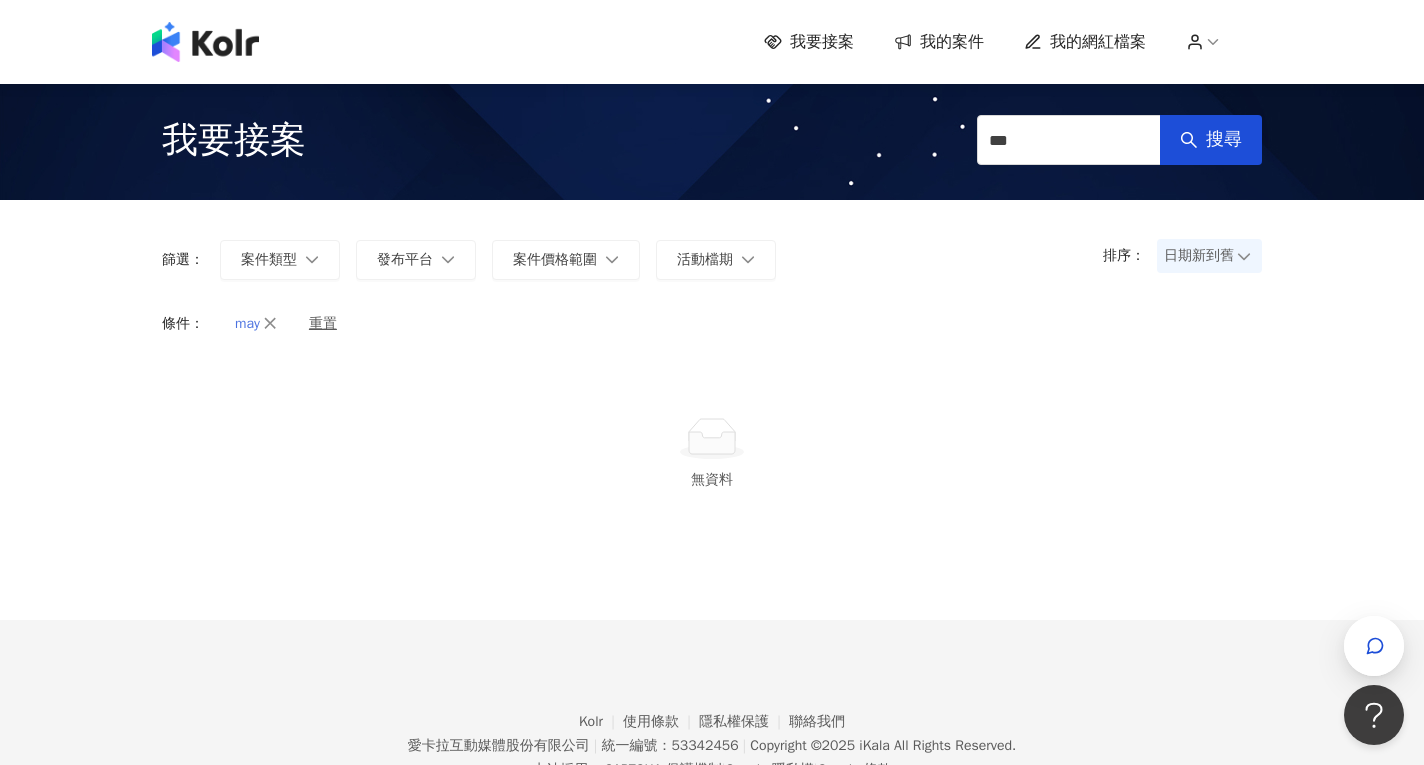 click on "may" at bounding box center (256, 324) 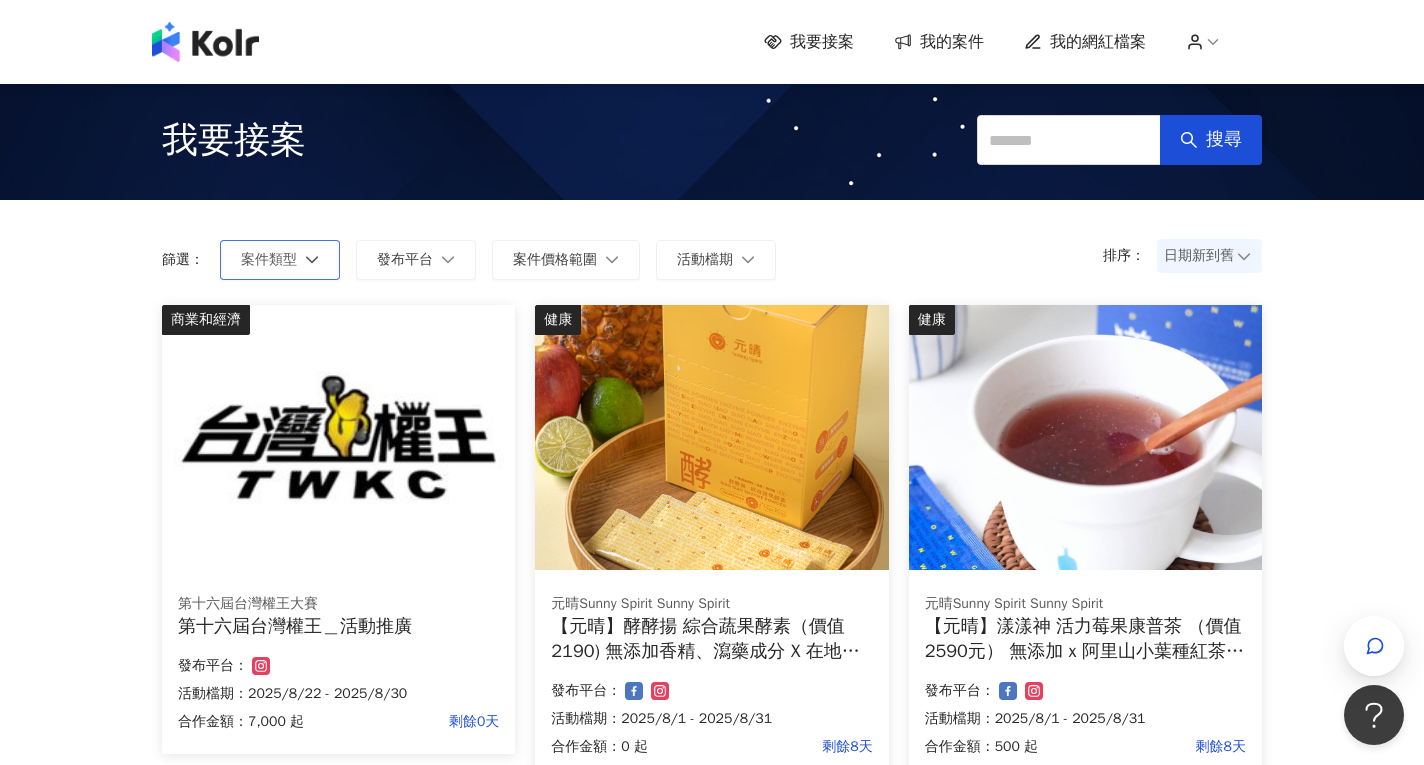 click on "案件類型" at bounding box center [280, 260] 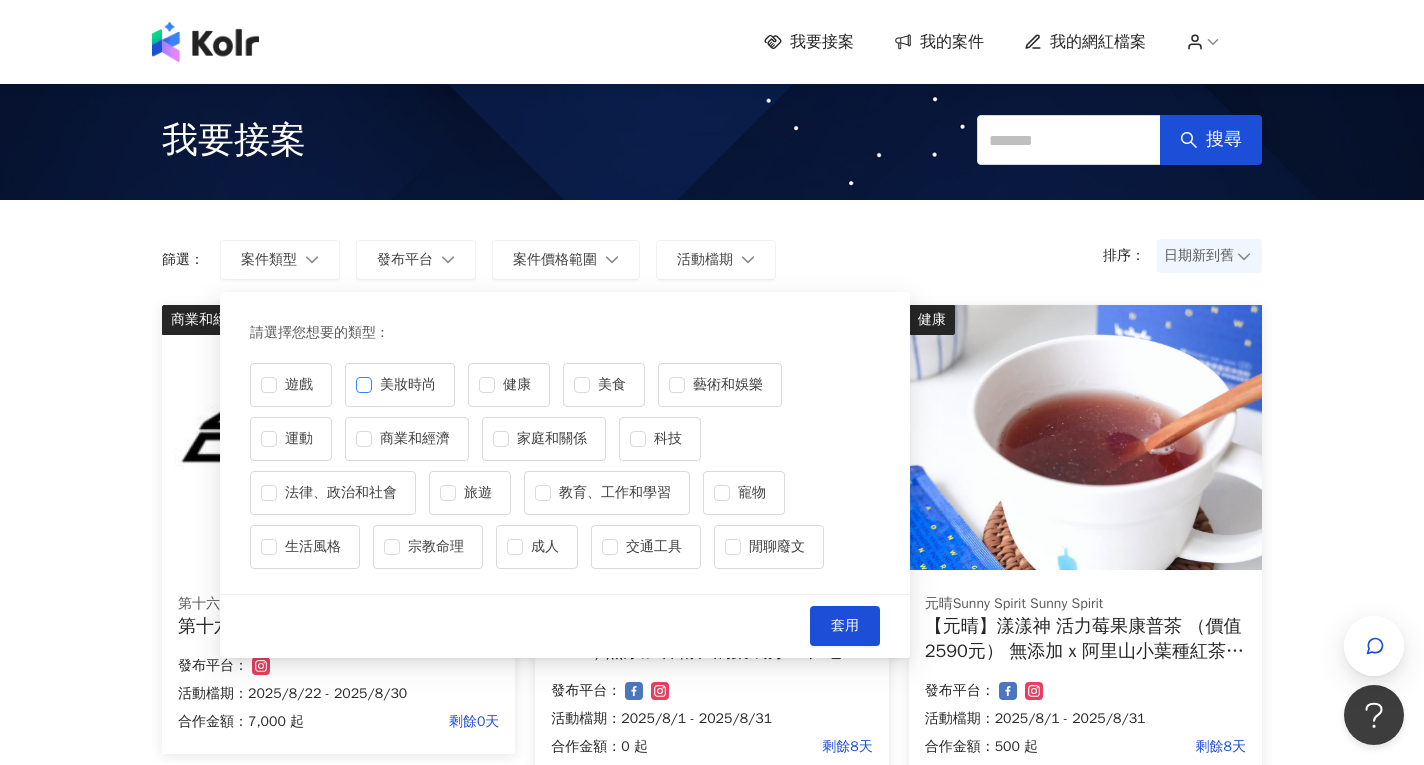 click on "美妝時尚" at bounding box center (408, 385) 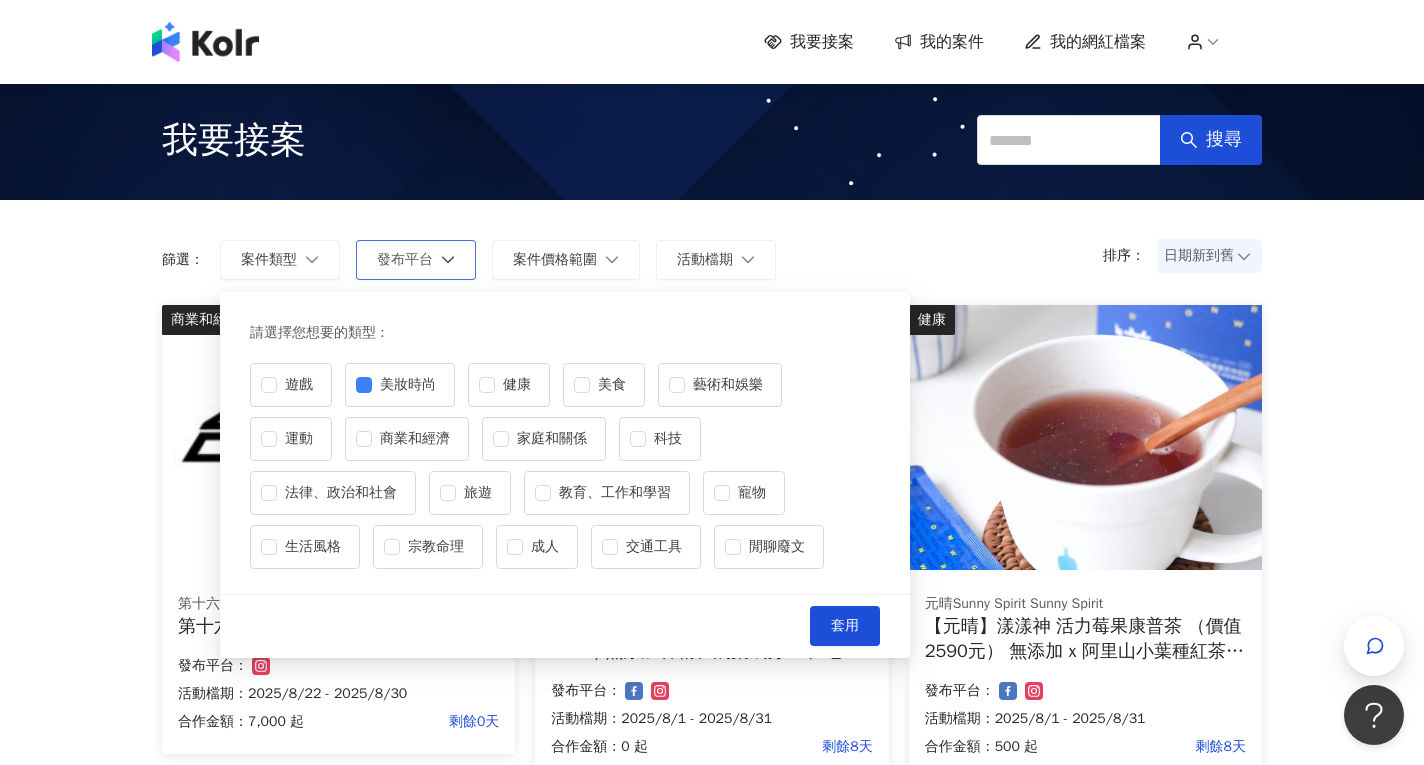 click on "發布平台" at bounding box center [405, 260] 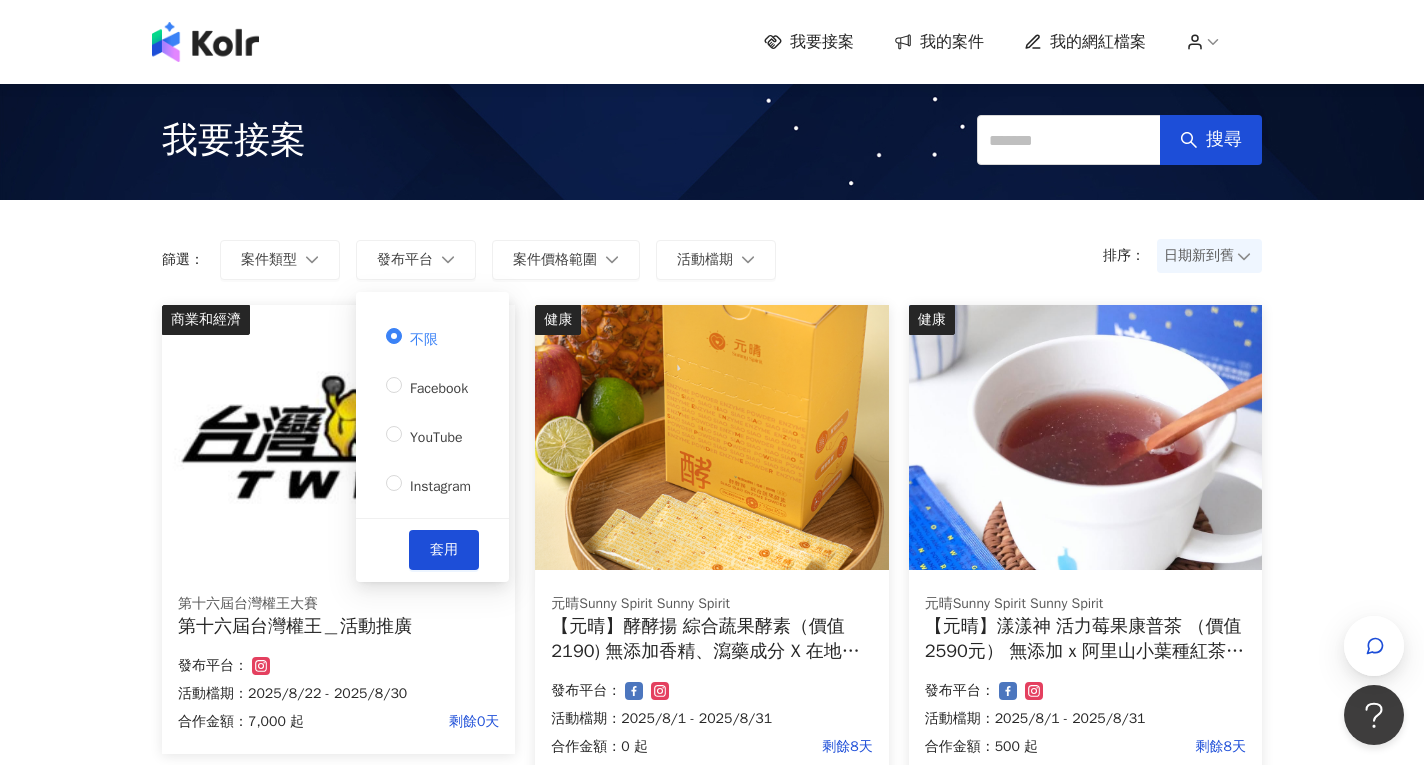click on "篩選： 案件類型 發布平台 案件價格範圍 活動檔期 不限 Facebook YouTube Instagram 套用" at bounding box center (477, 260) 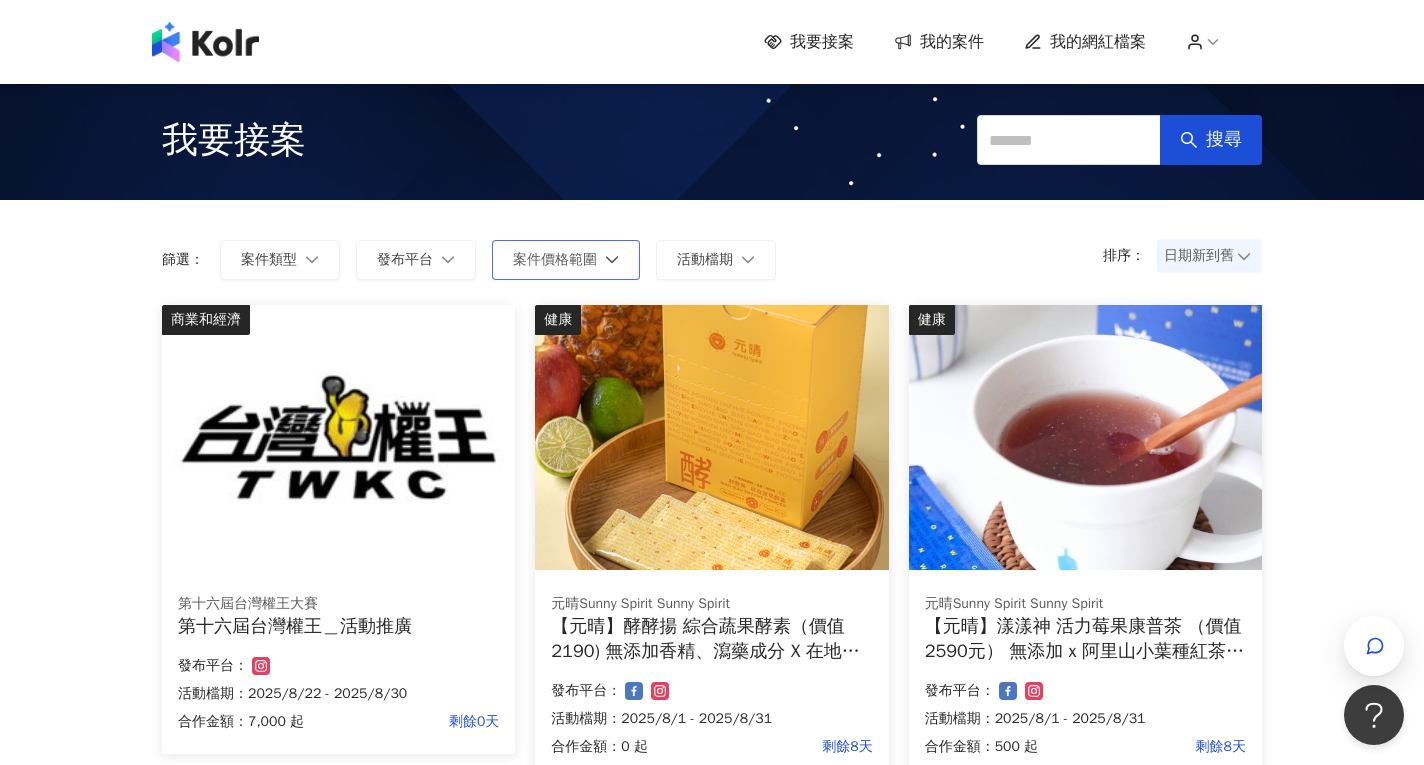 click on "案件價格範圍" at bounding box center [555, 260] 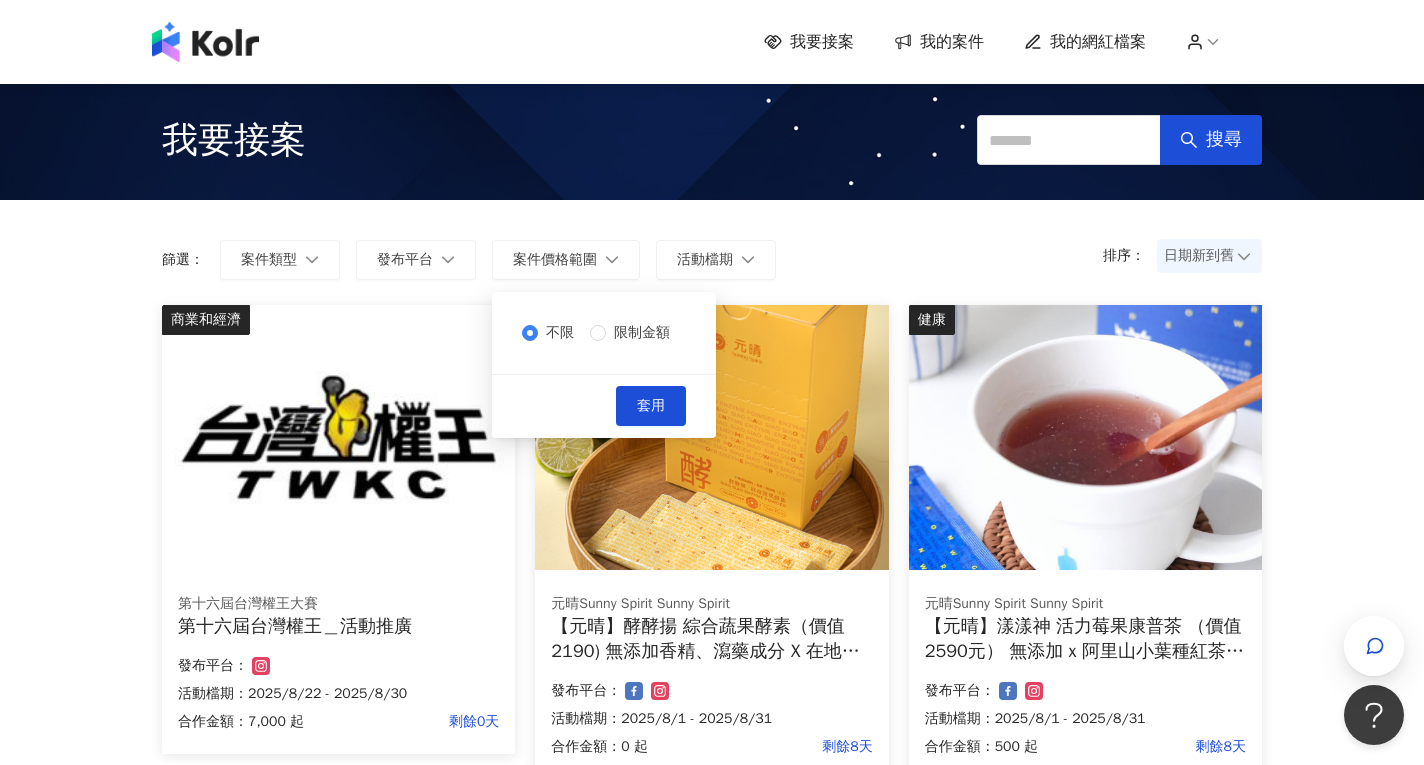 click on "篩選： 案件類型 發布平台 案件價格範圍 活動檔期 不限 限制金額 套用" at bounding box center (477, 260) 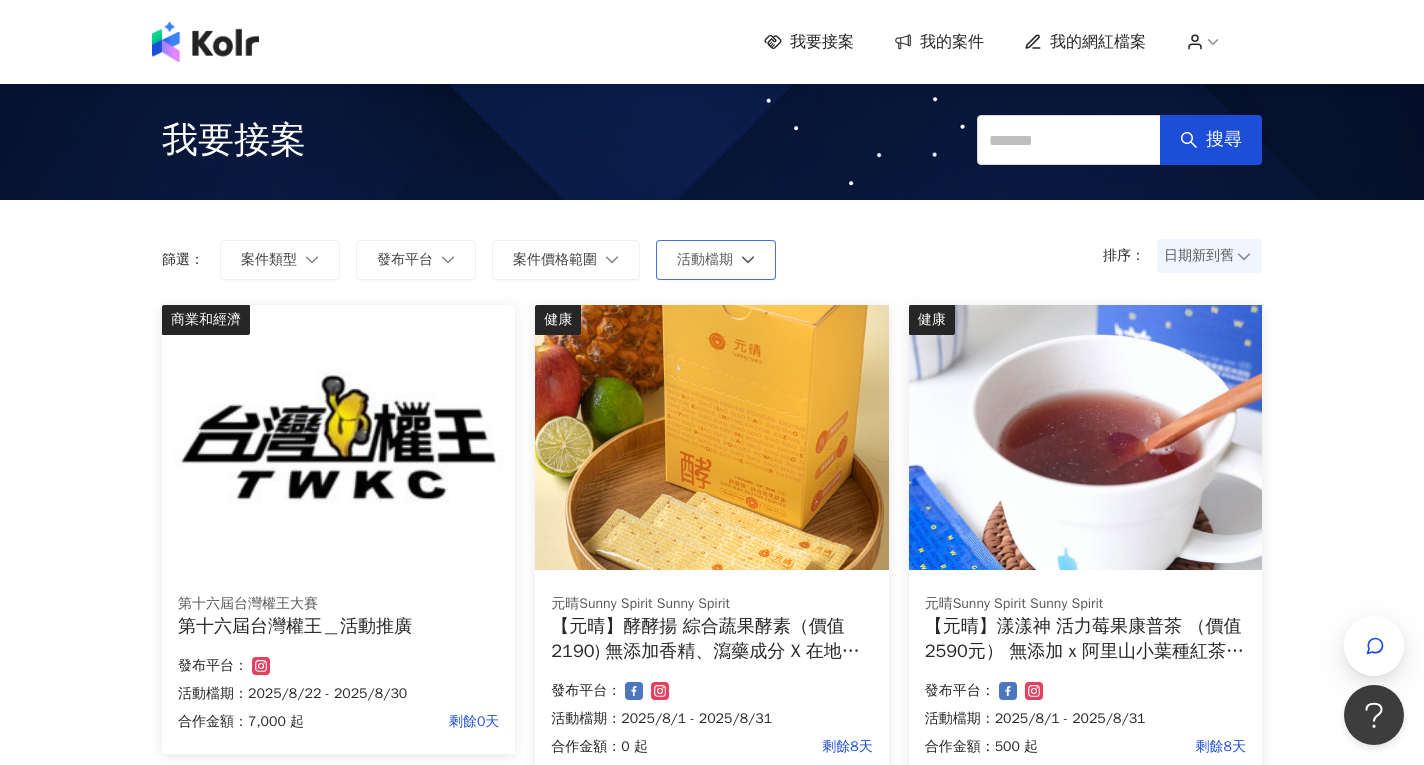 click on "活動檔期" at bounding box center [716, 260] 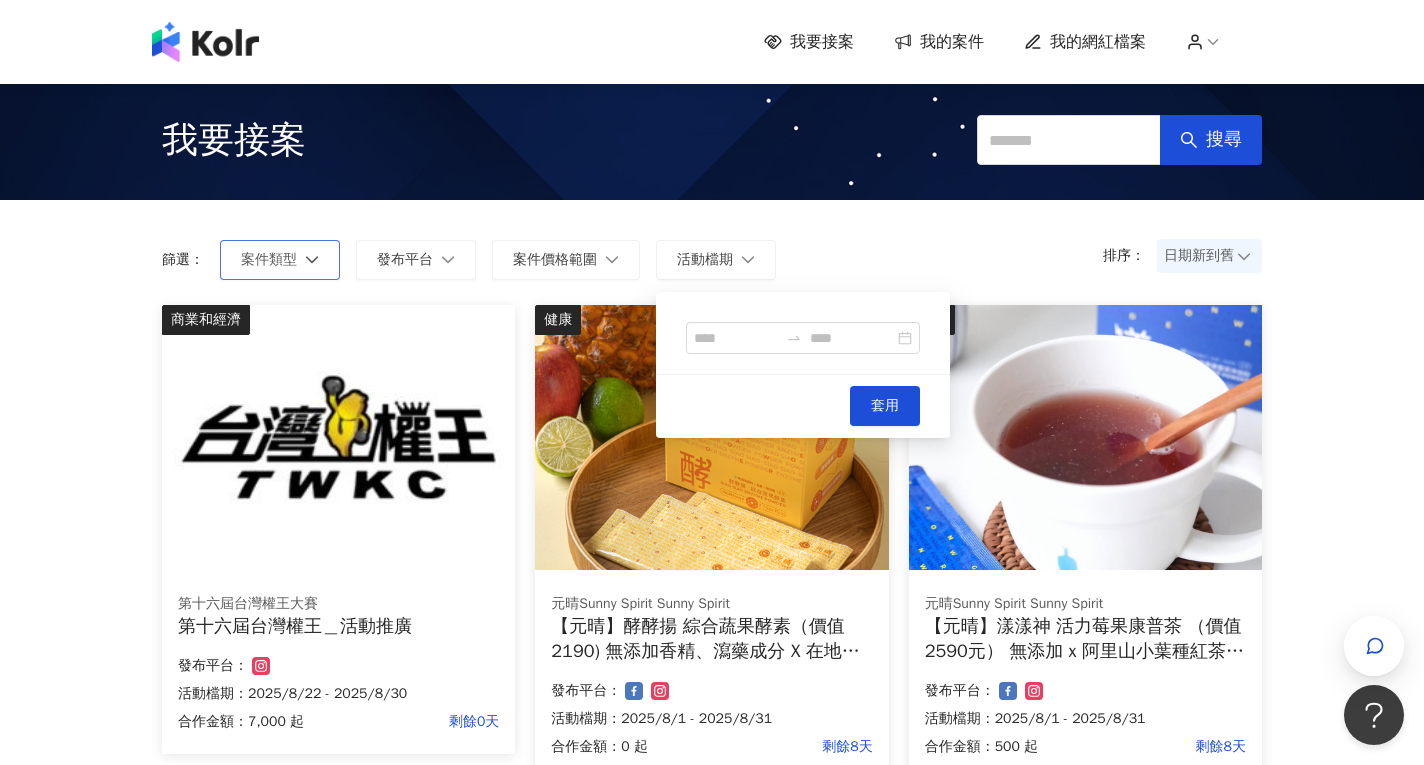 click on "案件類型" at bounding box center (280, 260) 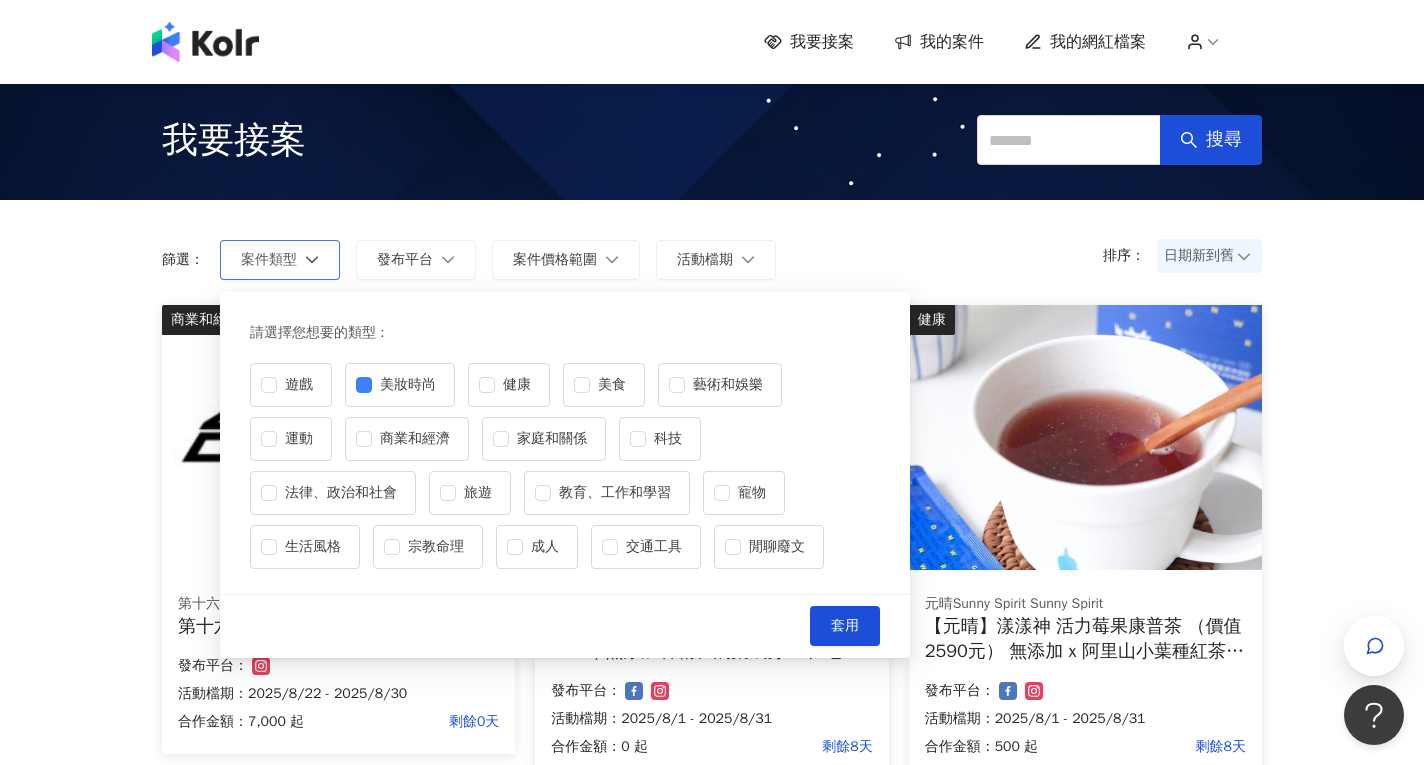 click on "案件類型" at bounding box center (280, 260) 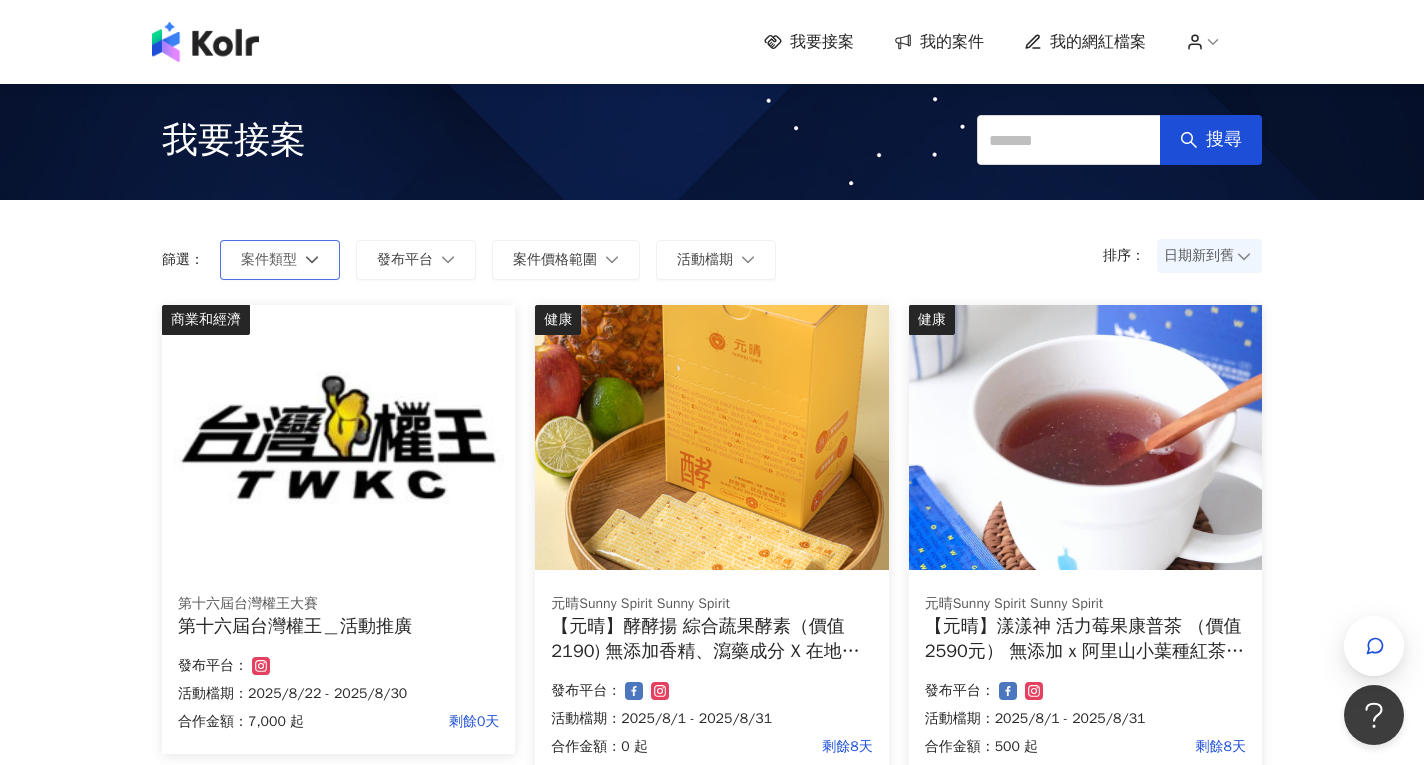 click on "案件類型" at bounding box center [280, 260] 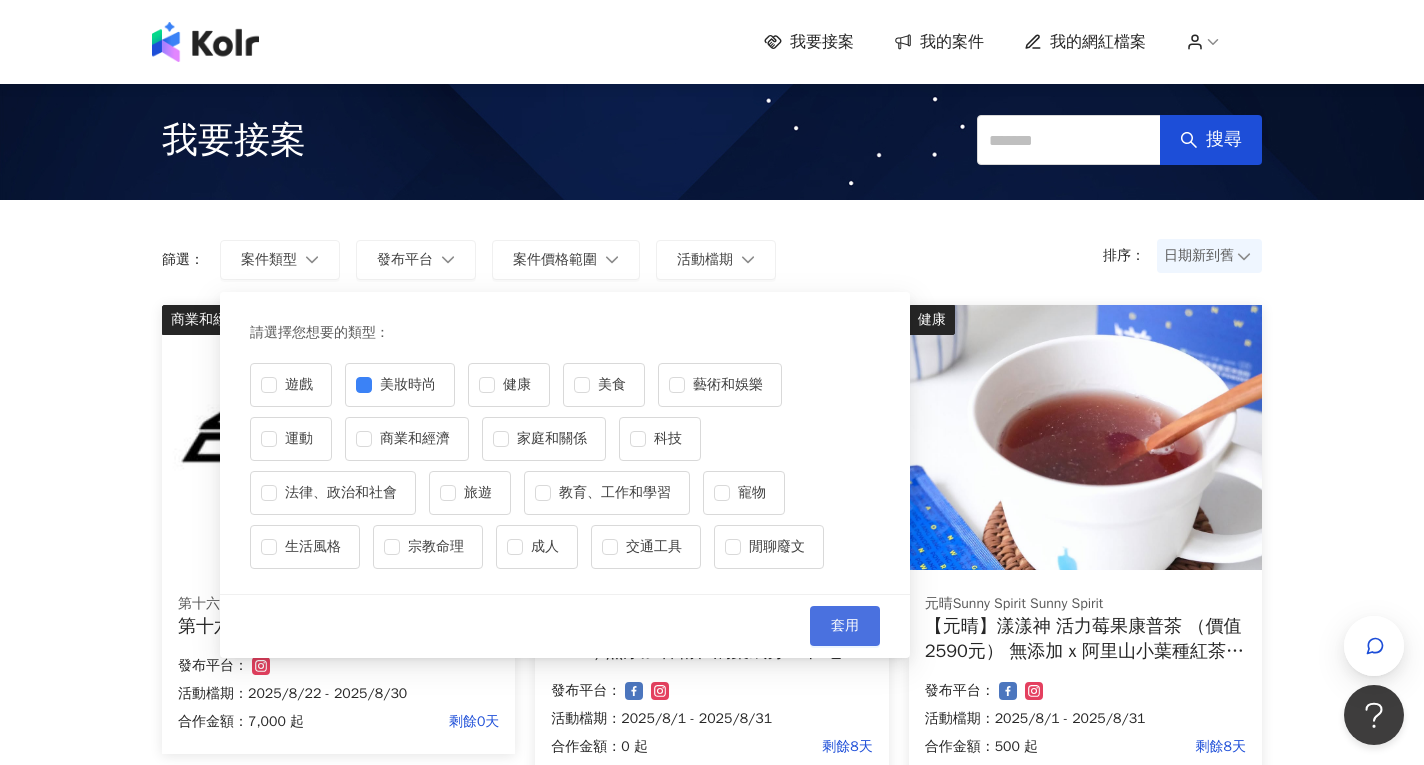 click on "套用" at bounding box center (845, 626) 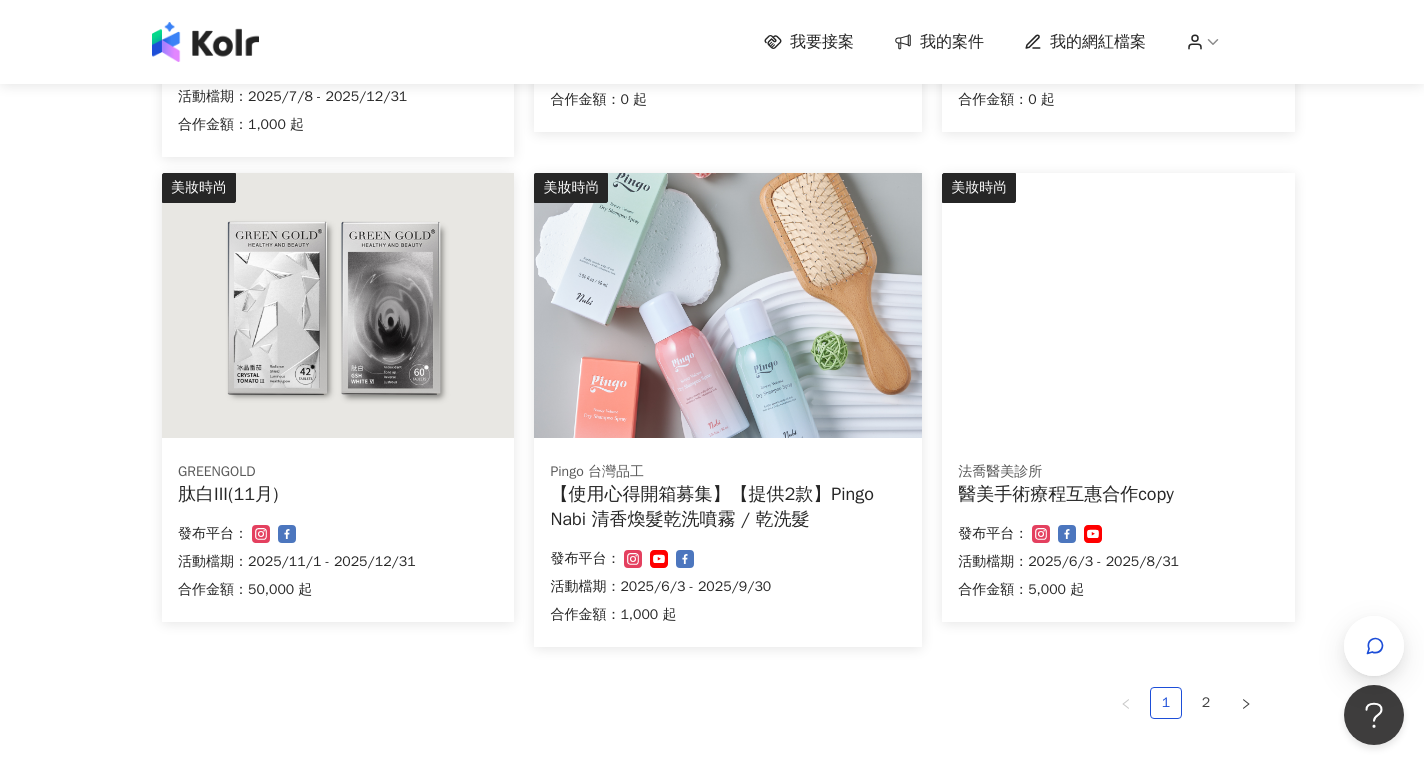 scroll, scrollTop: 1300, scrollLeft: 0, axis: vertical 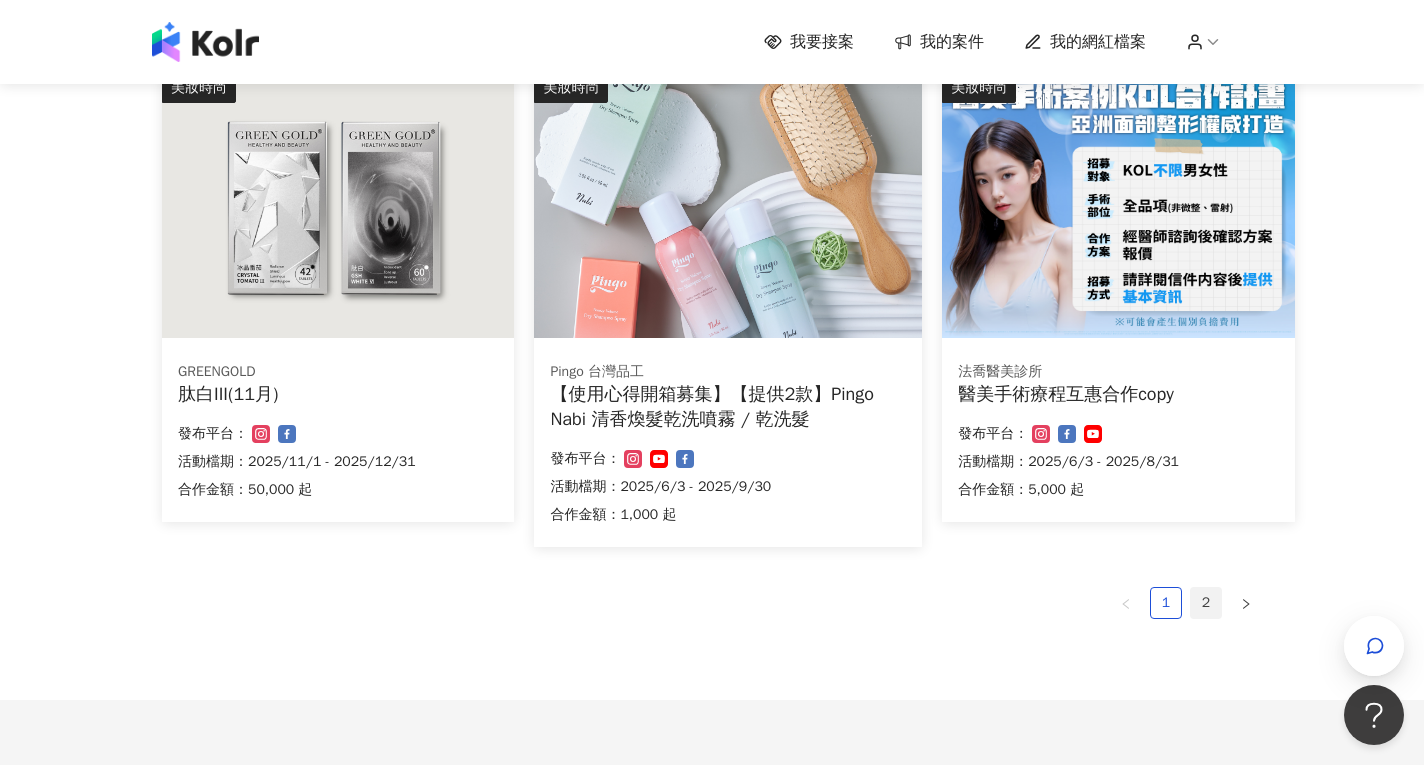 click on "2" at bounding box center (1206, 603) 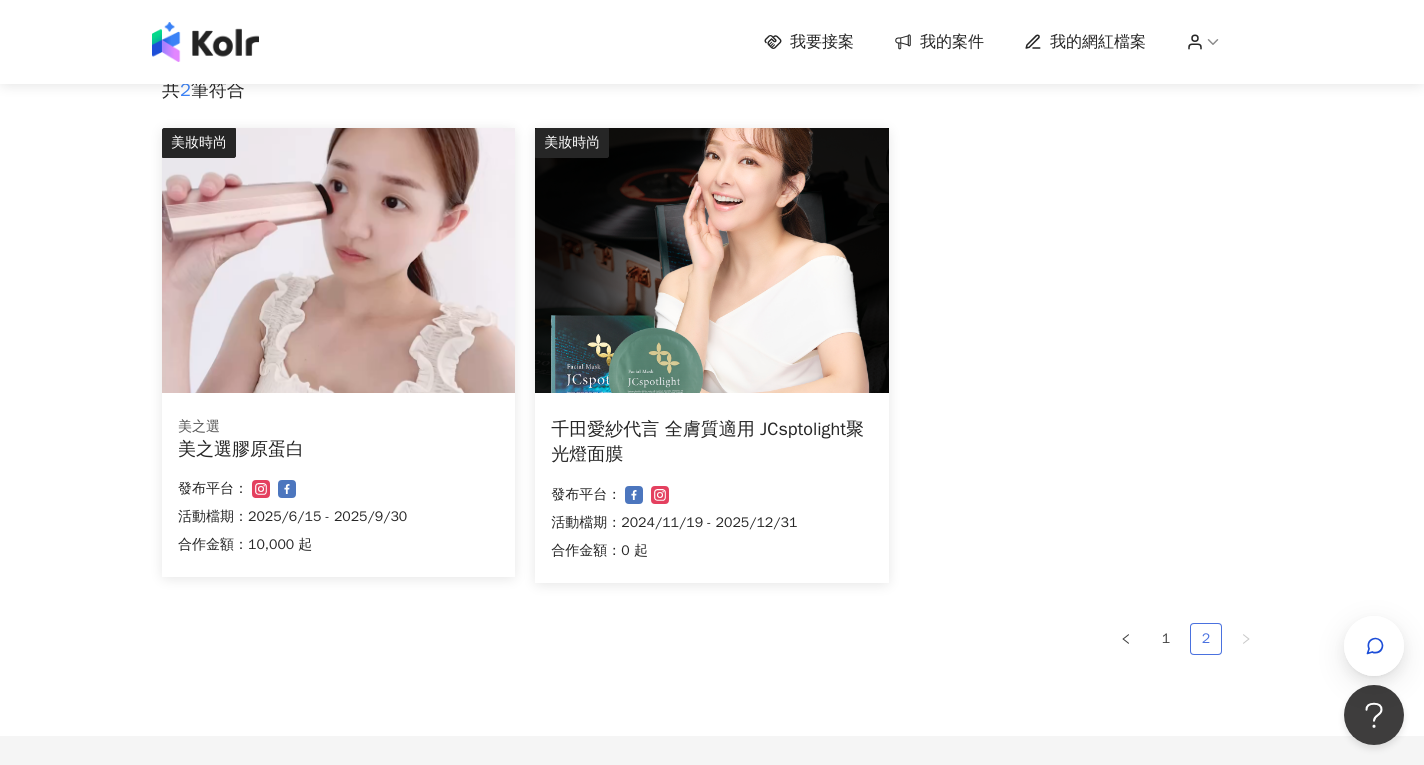 scroll, scrollTop: 282, scrollLeft: 0, axis: vertical 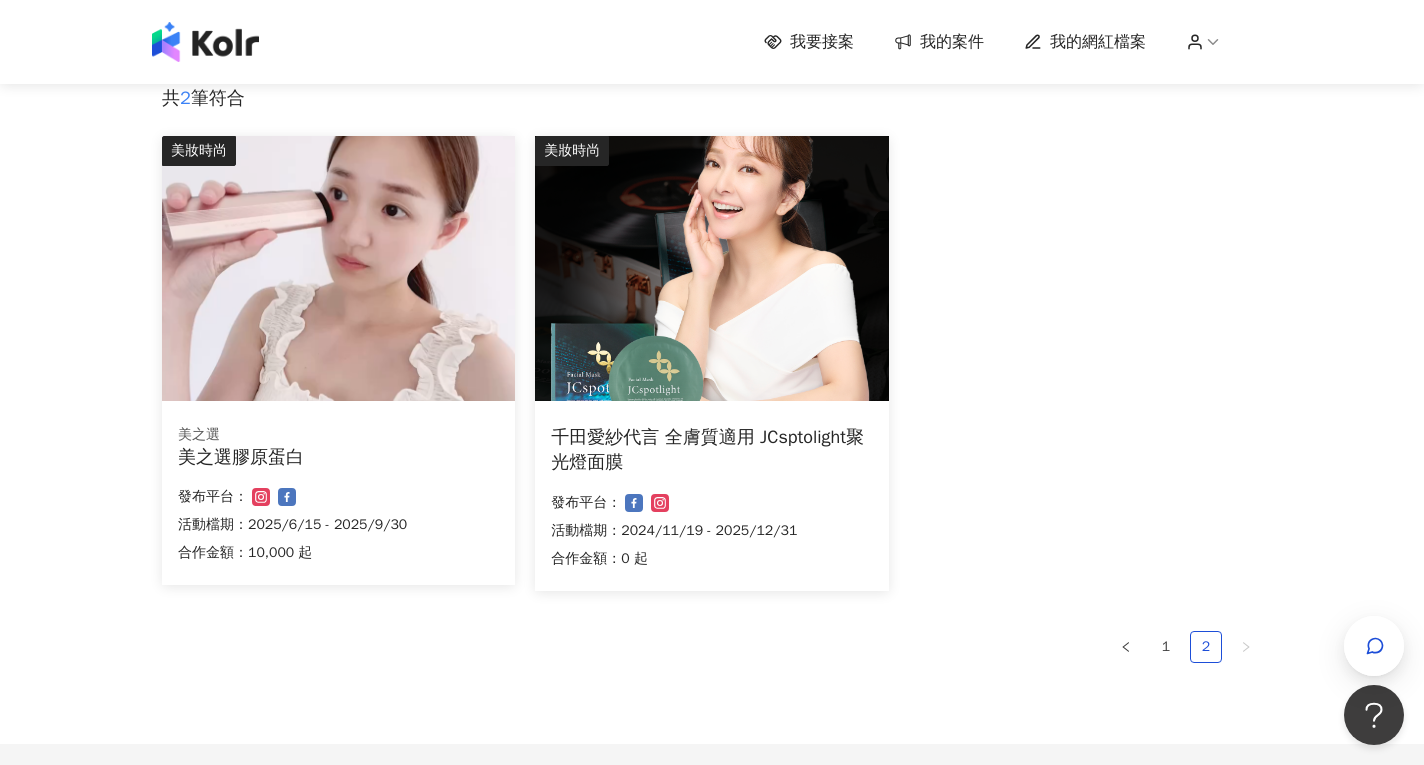 click on "我的案件" at bounding box center (952, 42) 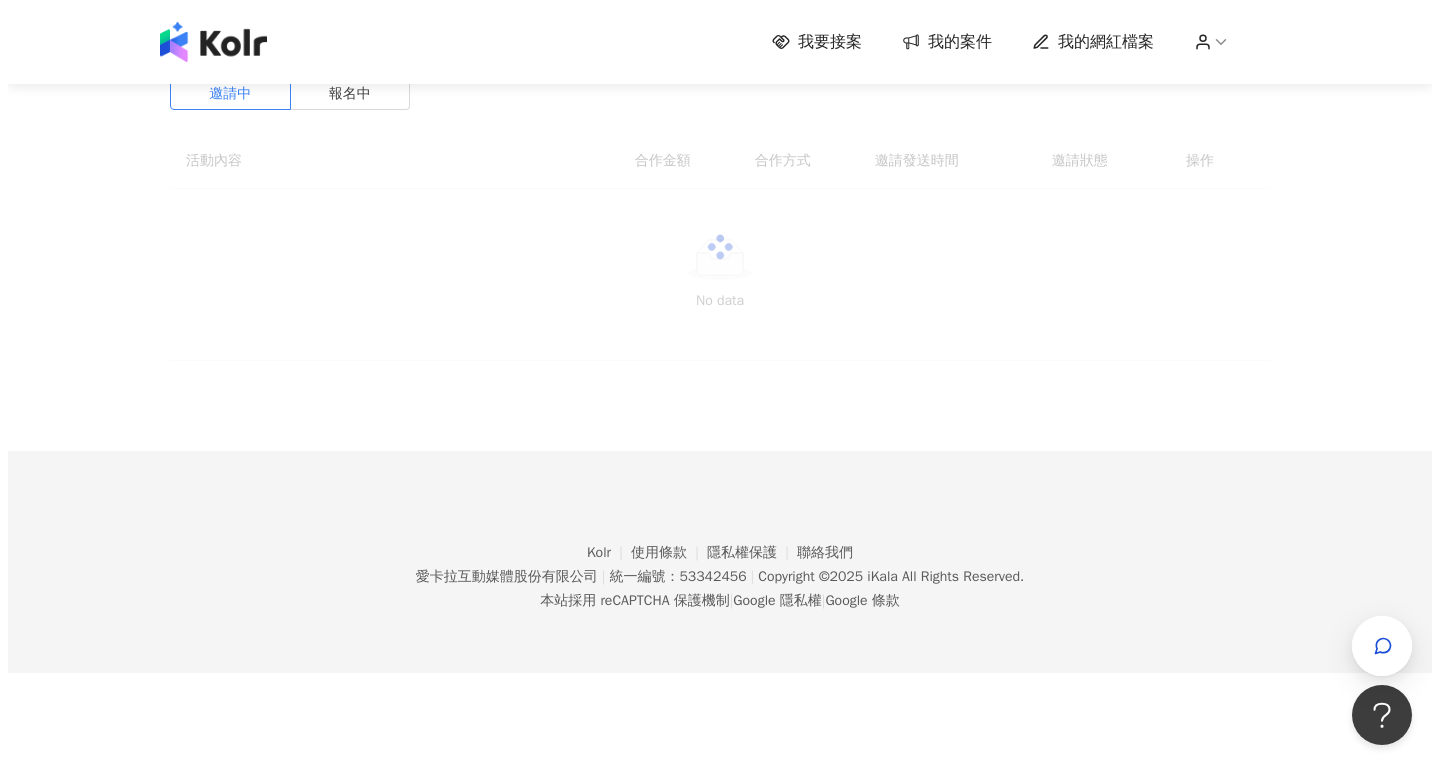 scroll, scrollTop: 0, scrollLeft: 0, axis: both 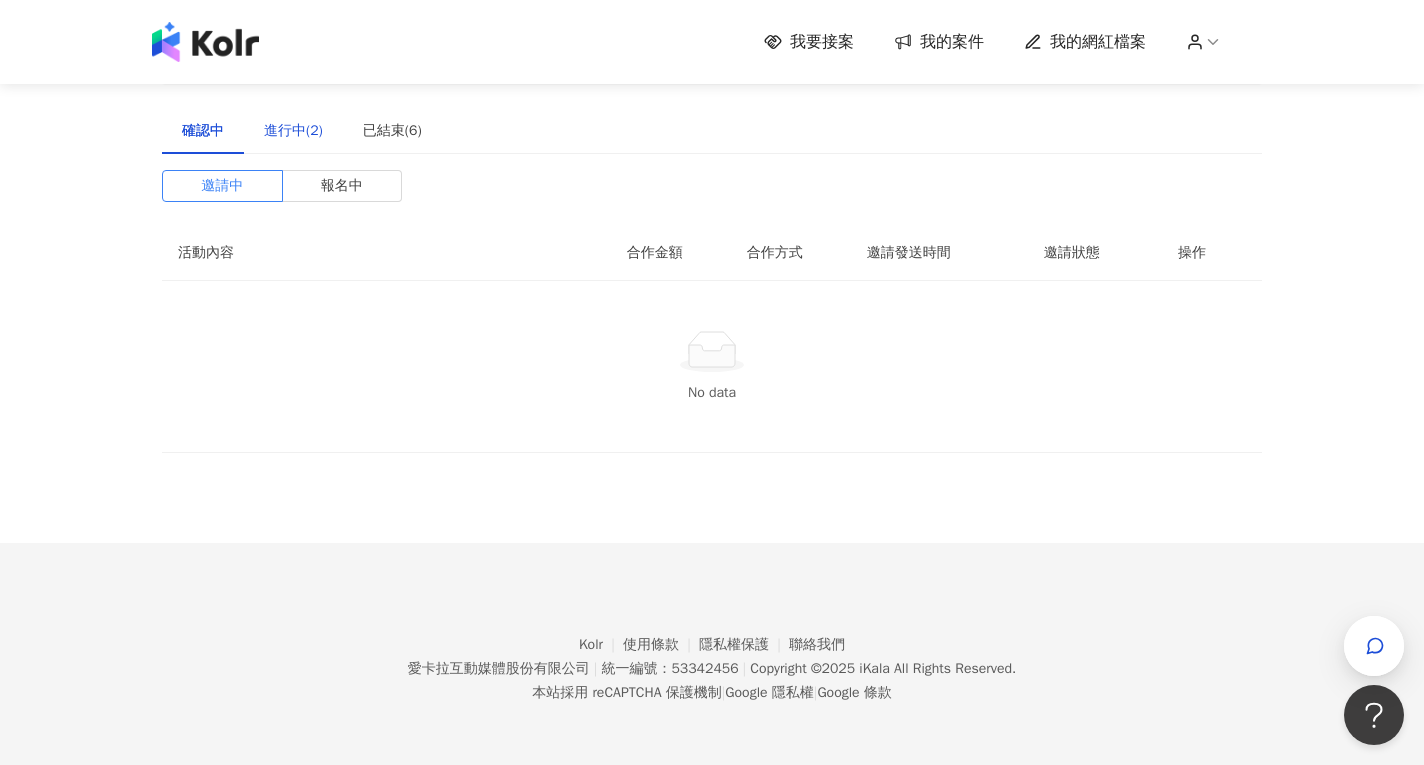 click on "進行中(2)" at bounding box center [293, 131] 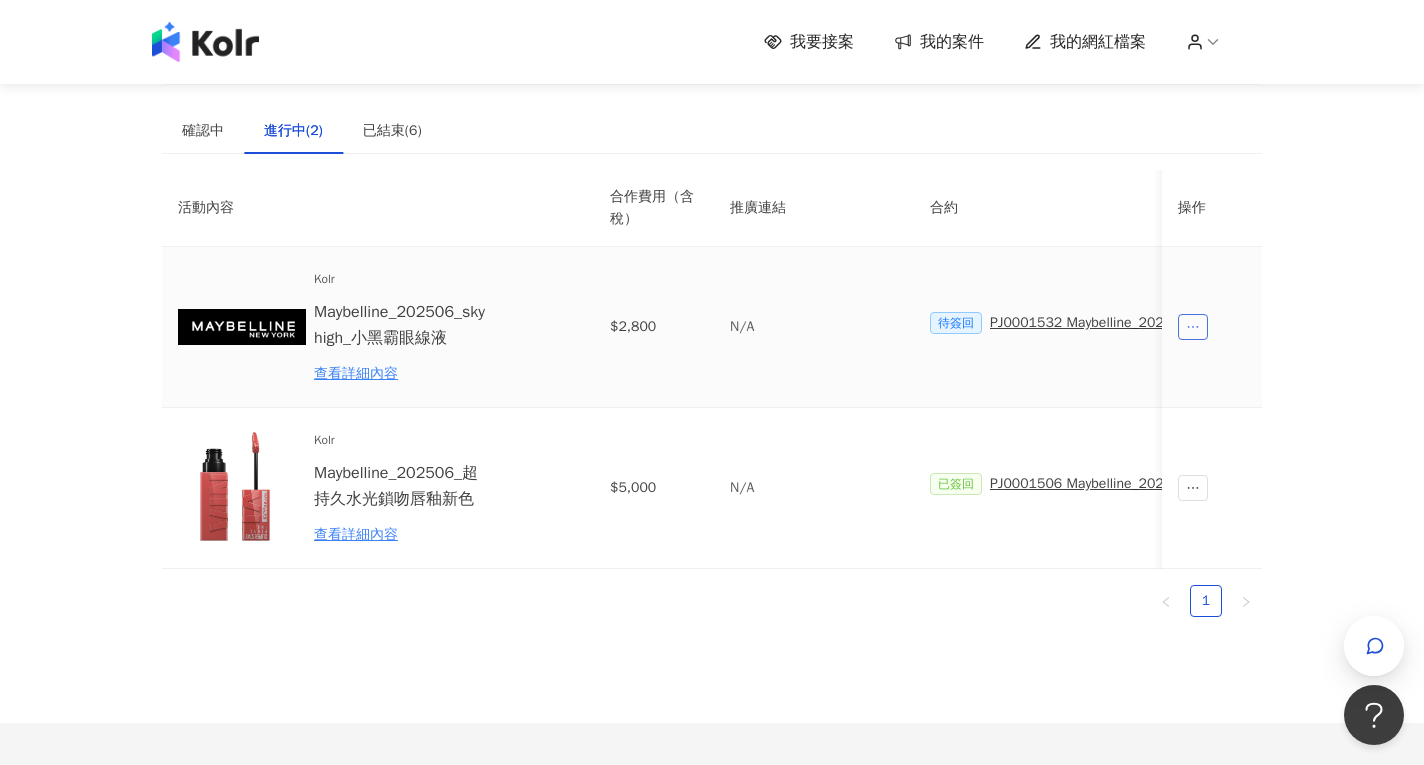 click 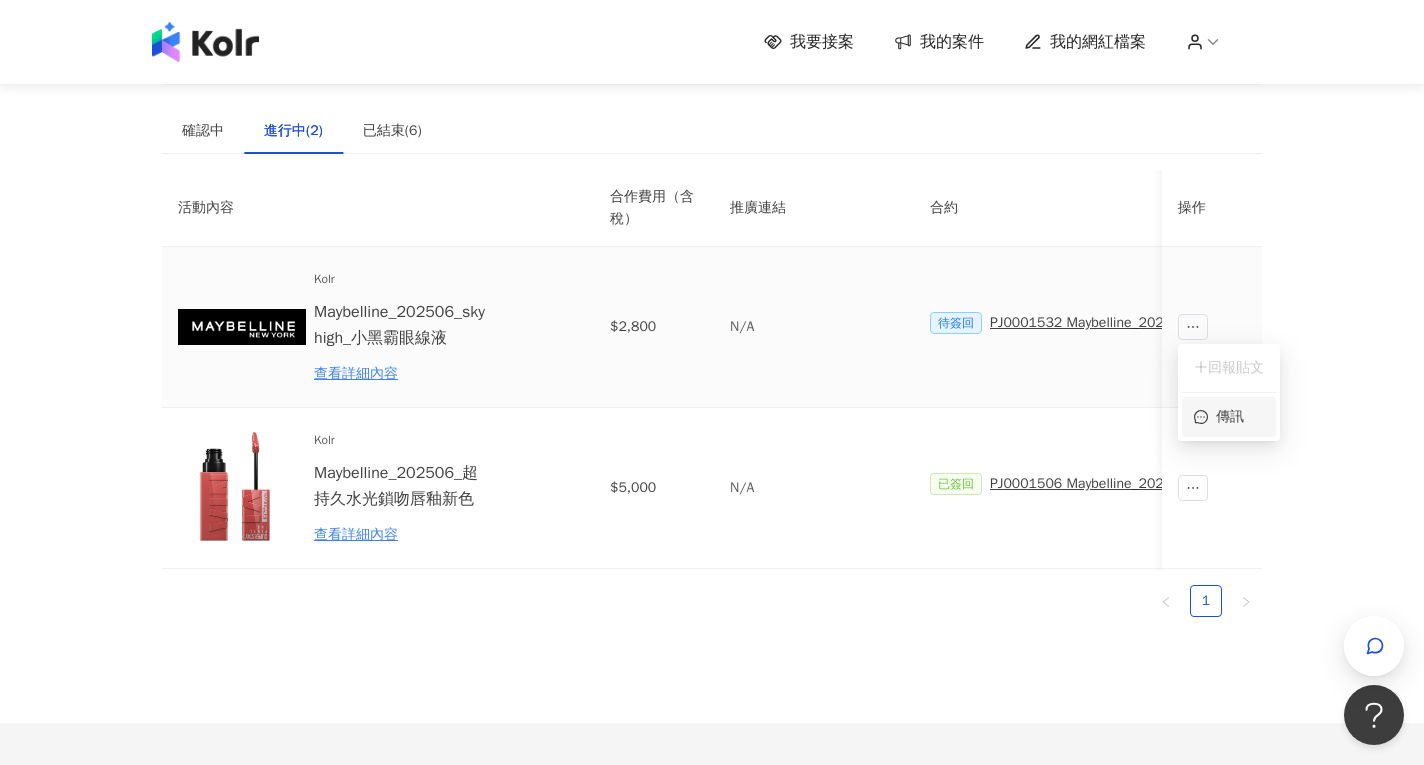 click at bounding box center (1203, 417) 